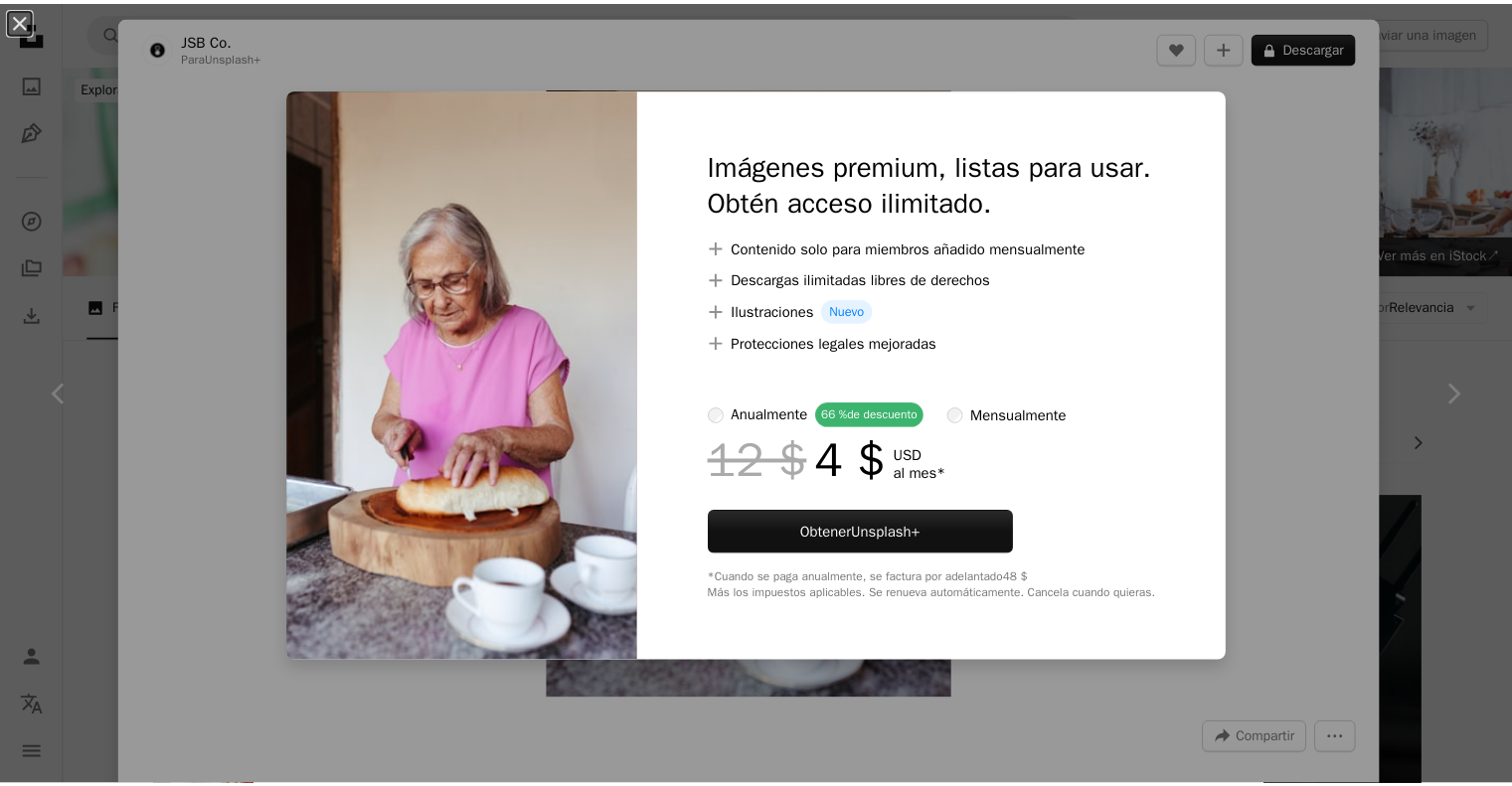 scroll, scrollTop: 14905, scrollLeft: 0, axis: vertical 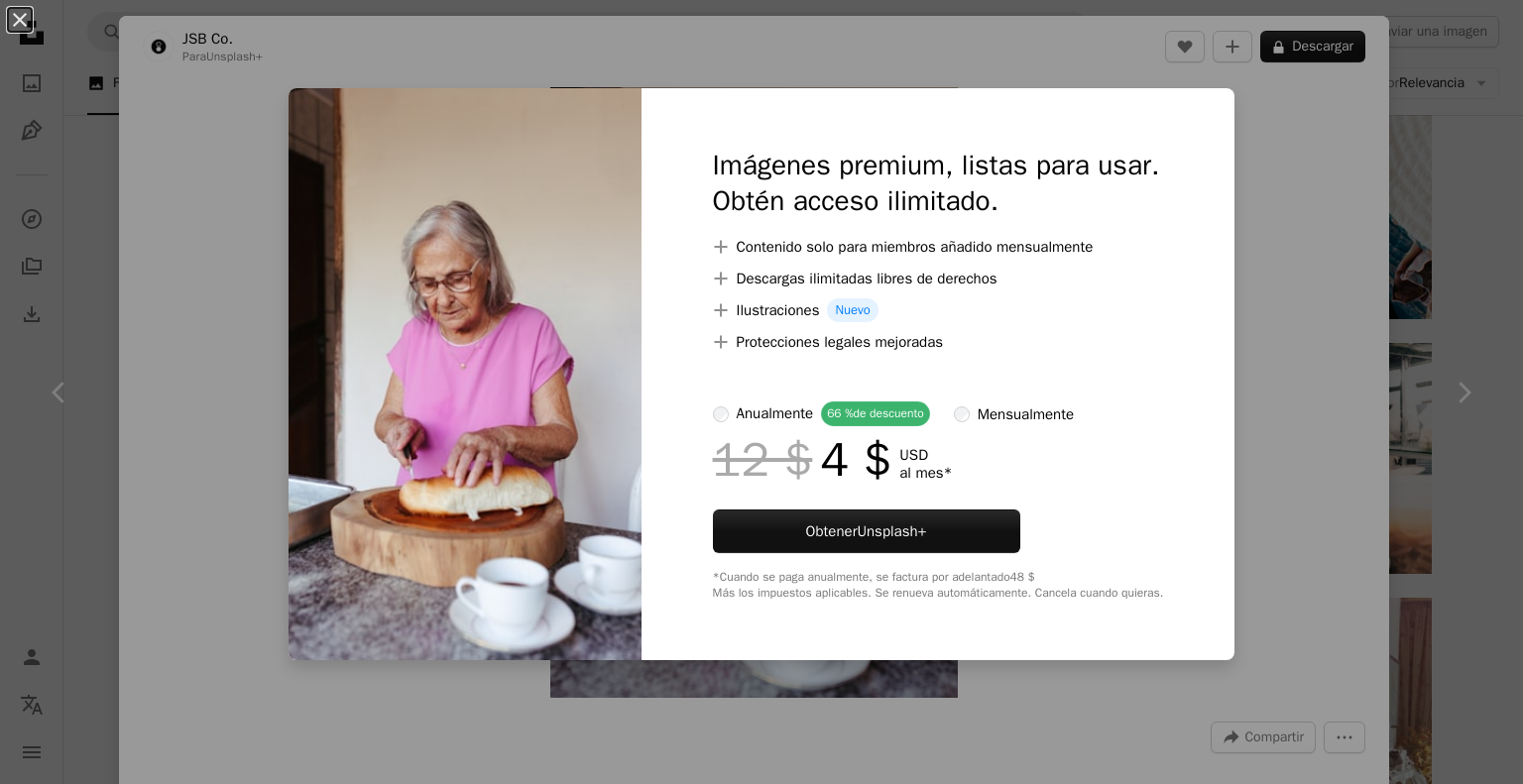 click on "An X shape Imágenes premium, listas para usar. Obtén acceso ilimitado. A plus sign Contenido solo para miembros añadido mensualmente A plus sign Descargas ilimitadas libres de derechos A plus sign Ilustraciones  Nuevo A plus sign Protecciones legales mejoradas anualmente 66 %  de descuento mensualmente 12 $   4 $ USD al mes * Obtener  Unsplash+ *Cuando se paga anualmente, se factura por adelantado  48 $ Más los impuestos aplicables. Se renueva automáticamente. Cancela cuando quieras." at bounding box center (762, 392) 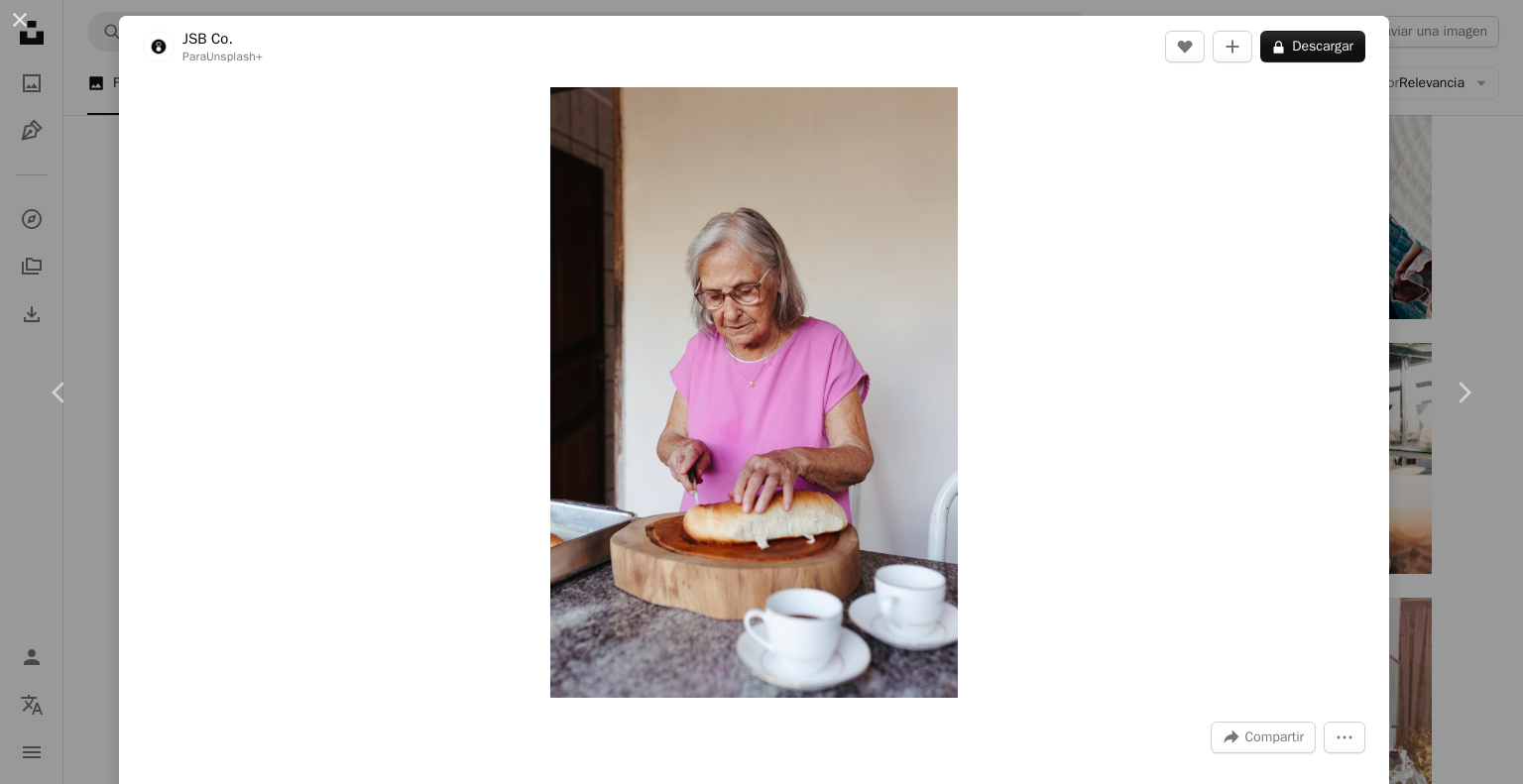 click on "An X shape Chevron left Chevron right JSB Co. Para  Unsplash+ A heart A plus sign A lock Descargar Zoom in A forward-right arrow Compartir More Actions Calendar outlined Publicado el  10 de marzo de 2023 Safety Con la  Licencia Unsplash+ mujer cocina pan gafas viejo jubilación mayor abuelos Personas mayores abuelo cortante Hacer té Fotos de stock gratuitas De esta serie Chevron right Plus sign for Unsplash+ Plus sign for Unsplash+ Plus sign for Unsplash+ Plus sign for Unsplash+ Plus sign for Unsplash+ Plus sign for Unsplash+ Plus sign for Unsplash+ Plus sign for Unsplash+ Plus sign for Unsplash+ Plus sign for Unsplash+ Imágenes relacionadas Plus sign for Unsplash+ A heart A plus sign JSB Co. Para  Unsplash+ A lock Descargar Plus sign for Unsplash+ A heart A plus sign JSB Co. Para  Unsplash+ A lock Descargar Plus sign for Unsplash+ A heart A plus sign [FIRST] Para  Unsplash+ A lock Descargar Plus sign for Unsplash+ A heart A plus sign Getty Images Para  Unsplash+ A lock Descargar Plus sign for Unsplash+ A. C." at bounding box center (762, 392) 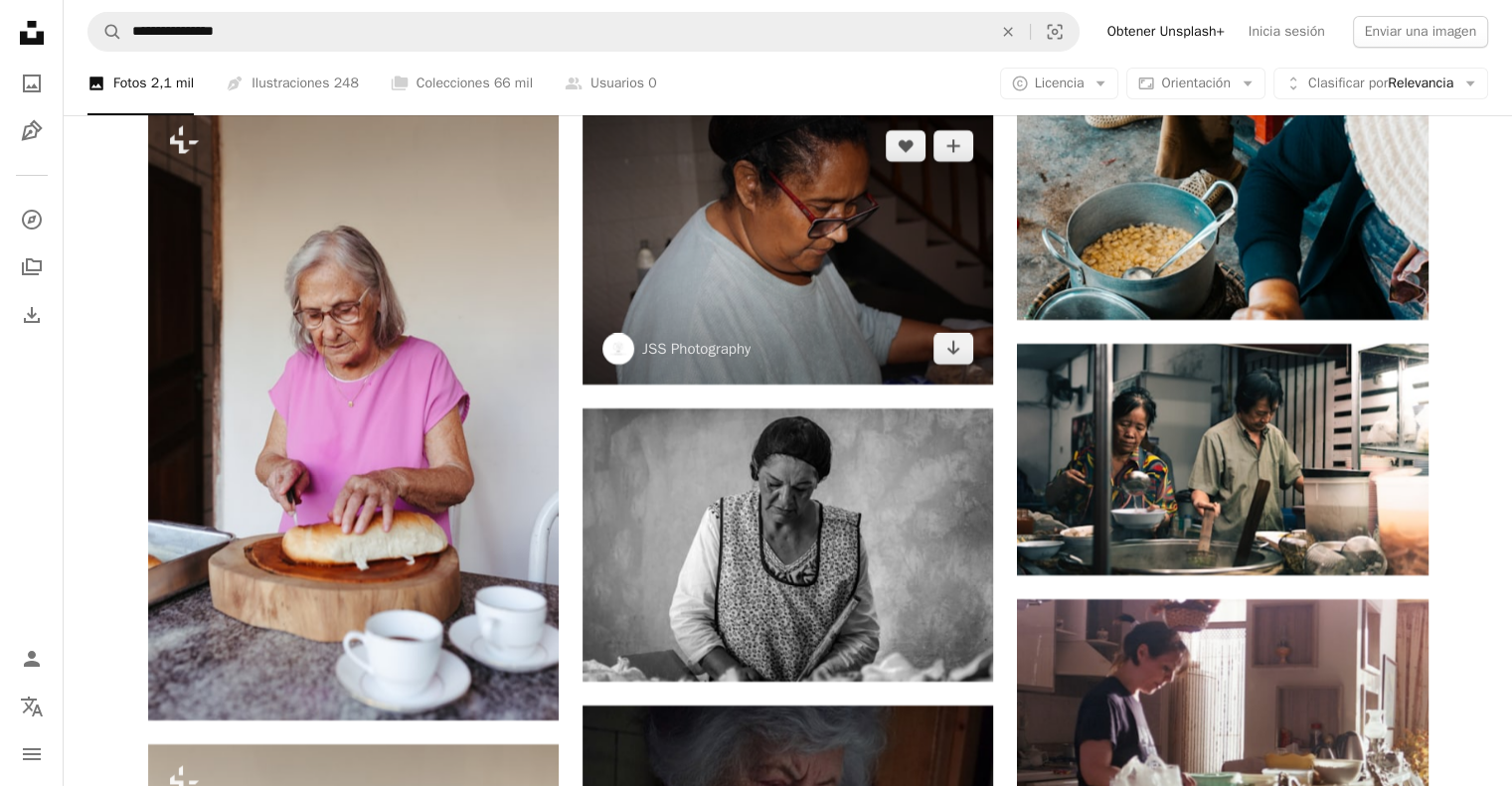 click at bounding box center [787, 246] 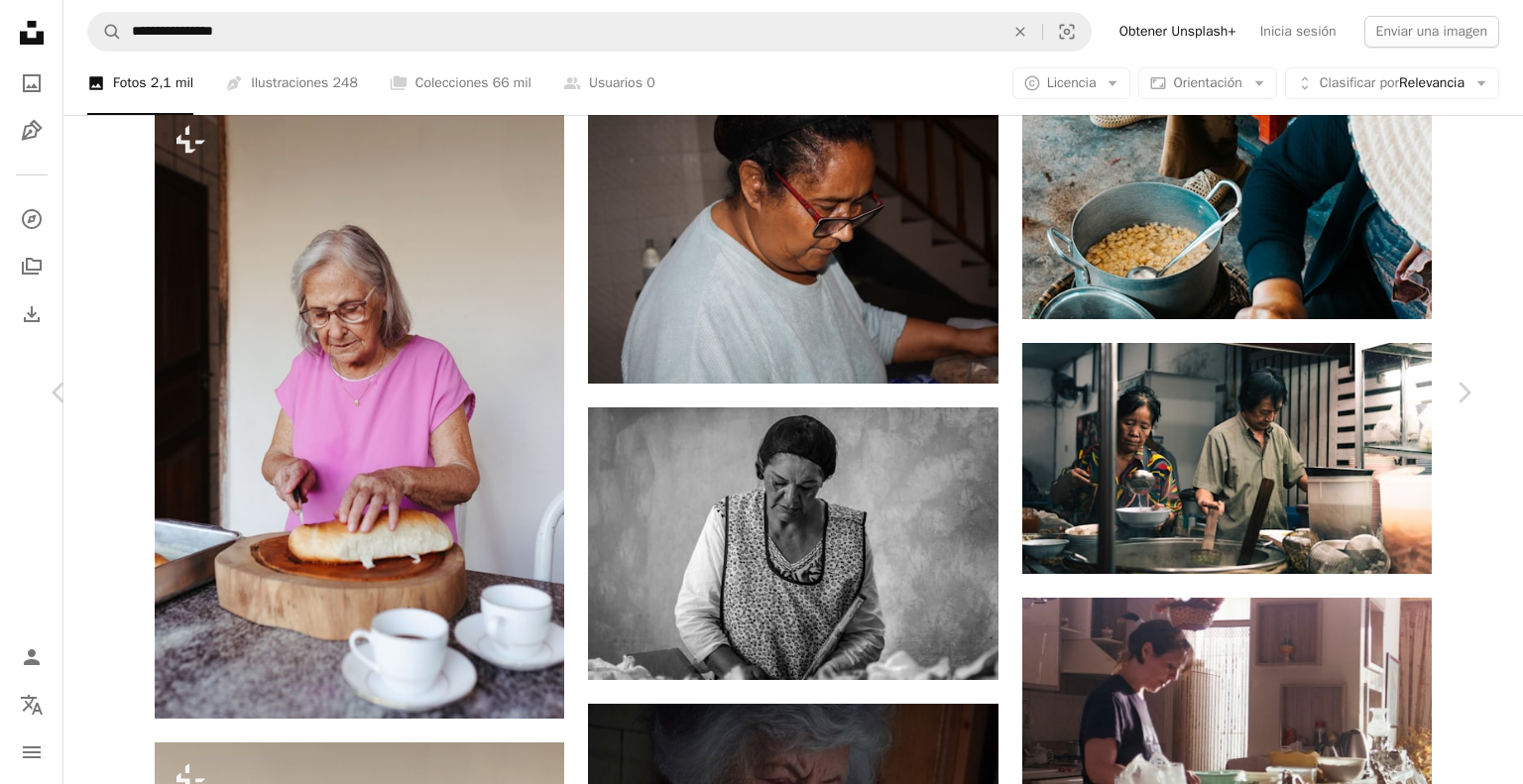 click on "An X shape Chevron left Chevron right JSS Photography jessica_sinclair A heart A plus sign Descargar gratis Chevron down Zoom in Visualizaciones 9478 Descargas 8 A forward-right arrow Compartir Info icon Información More Actions A map marker [COUNTRY] Calendar outlined Publicado el  13 de marzo de 2024 Camera Canon, EOS 1000D Safety Uso gratuito bajo la  Licencia Unsplash gente hogar estética oscura desdibujar lineas hombre Humano cara adulto masculino marrón [COUNTRY] gafas accesorio cabeza accesorios transpiración Fondos de pantalla HD Explora imágenes premium relacionadas en iStock  |  Ahorra un 20 % con el código UNSPLASH20 Ver más en iStock  ↗️ Imágenes relacionadas A heart A plus sign Ashwini Chaudhary Disponible para contratación A checkmark inside of a circle Arrow pointing down A heart A plus sign Parmanand Jagnandan Disponible para contratación A checkmark inside of a circle Arrow pointing down Plus sign for Unsplash+ A heart A plus sign Getty Images Para  Unsplash+ A lock psy" at bounding box center (762, 3959) 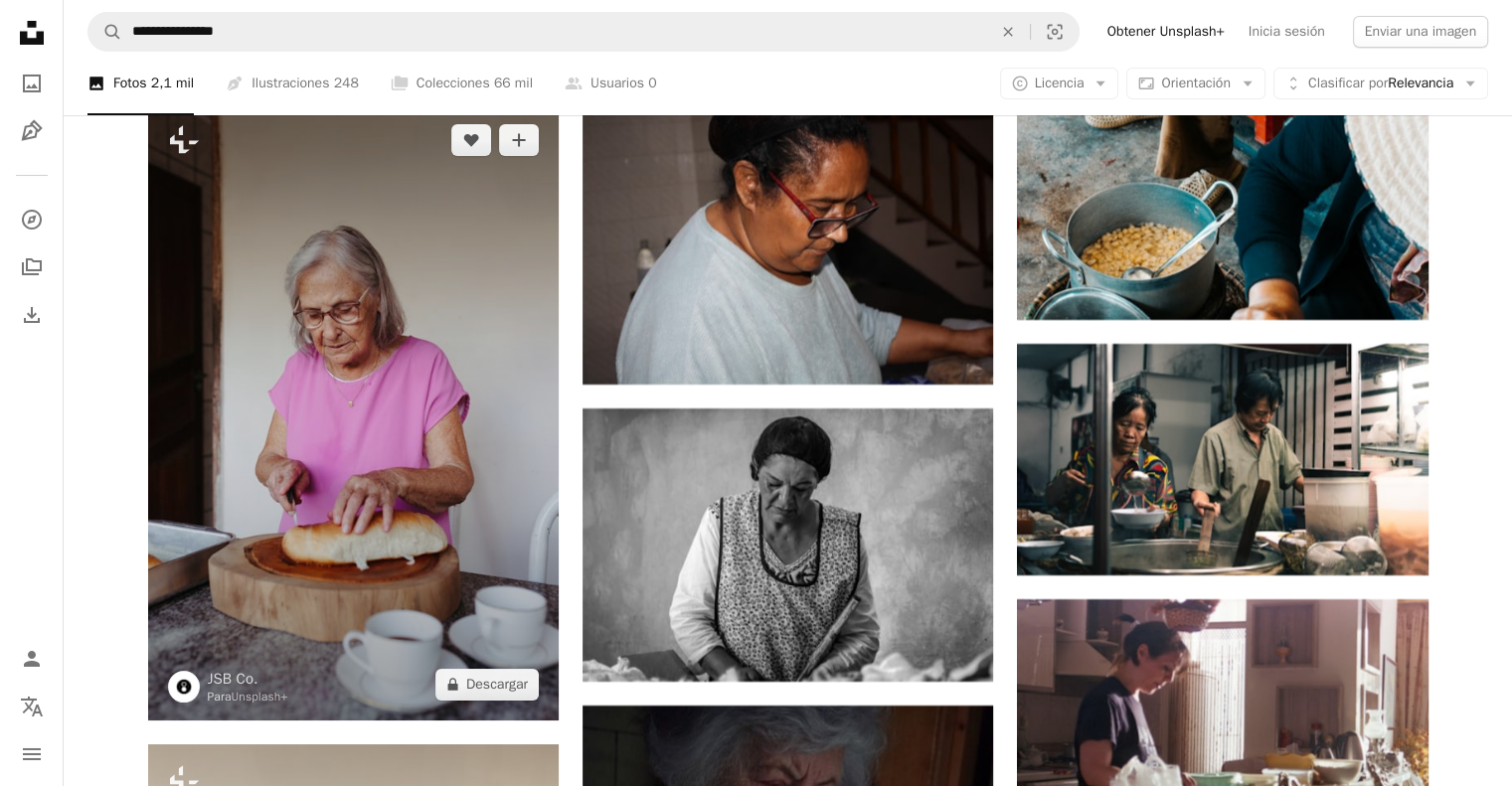 click at bounding box center (353, 412) 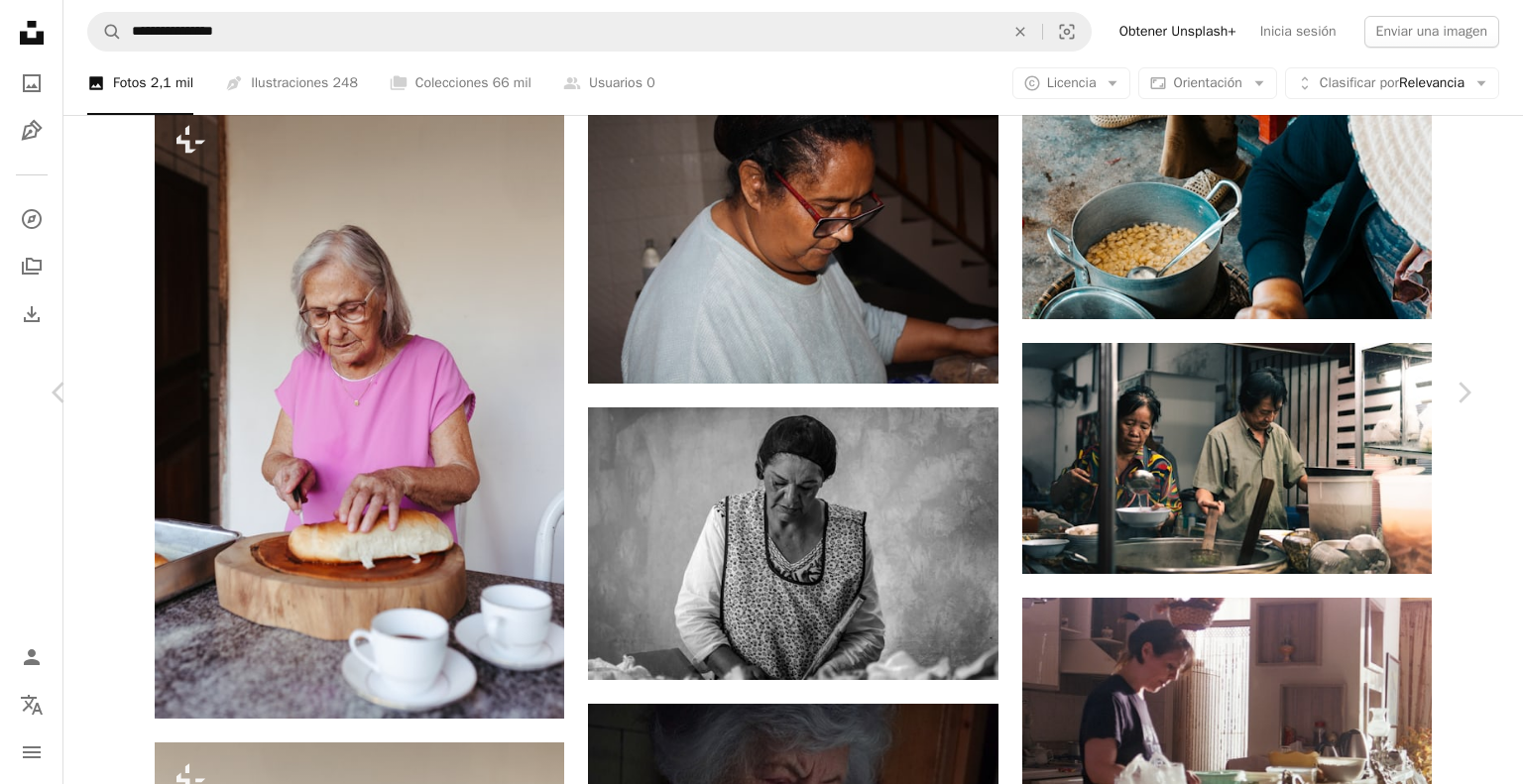 click on "An X shape Chevron left Chevron right JSB Co. Para  Unsplash+ A heart A plus sign A lock Descargar Zoom in A forward-right arrow Compartir More Actions Calendar outlined Publicado el  10 de marzo de 2023 Safety Con la  Licencia Unsplash+ mujer cocina pan gafas viejo jubilación mayor abuelos Personas mayores abuelo cortante Hacer té Fotos de stock gratuitas De esta serie Chevron right Plus sign for Unsplash+ Plus sign for Unsplash+ Plus sign for Unsplash+ Plus sign for Unsplash+ Plus sign for Unsplash+ Plus sign for Unsplash+ Plus sign for Unsplash+ Plus sign for Unsplash+ Plus sign for Unsplash+ Plus sign for Unsplash+ Imágenes relacionadas Plus sign for Unsplash+ A heart A plus sign JSB Co. Para  Unsplash+ A lock Descargar Plus sign for Unsplash+ A heart A plus sign JSB Co. Para  Unsplash+ A lock Descargar Plus sign for Unsplash+ A heart A plus sign [FIRST] Para  Unsplash+ A lock Descargar Plus sign for Unsplash+ A heart A plus sign Getty Images Para  Unsplash+ A lock Descargar Plus sign for Unsplash+ A. C." at bounding box center (762, 3959) 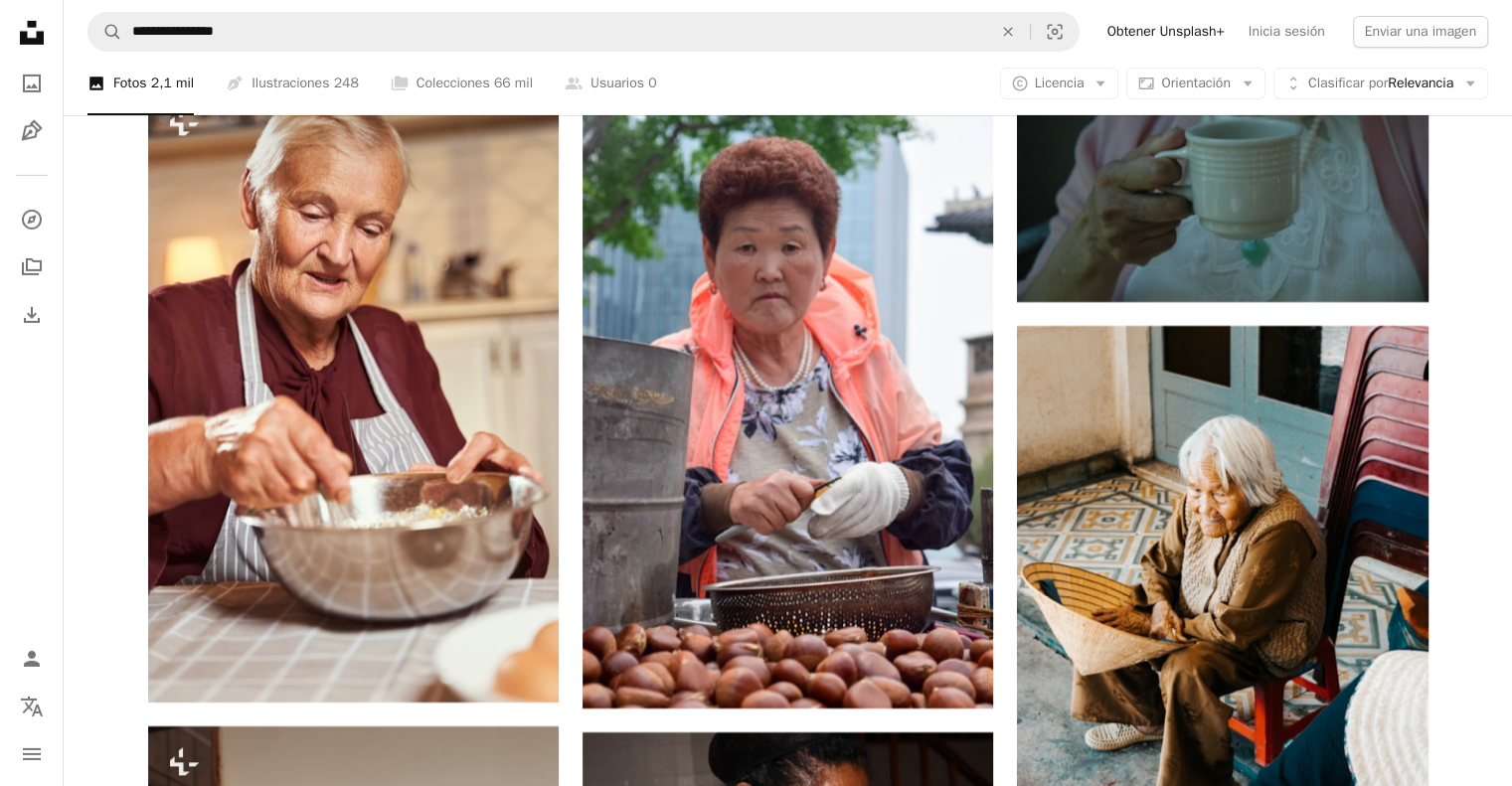 scroll, scrollTop: 14264, scrollLeft: 0, axis: vertical 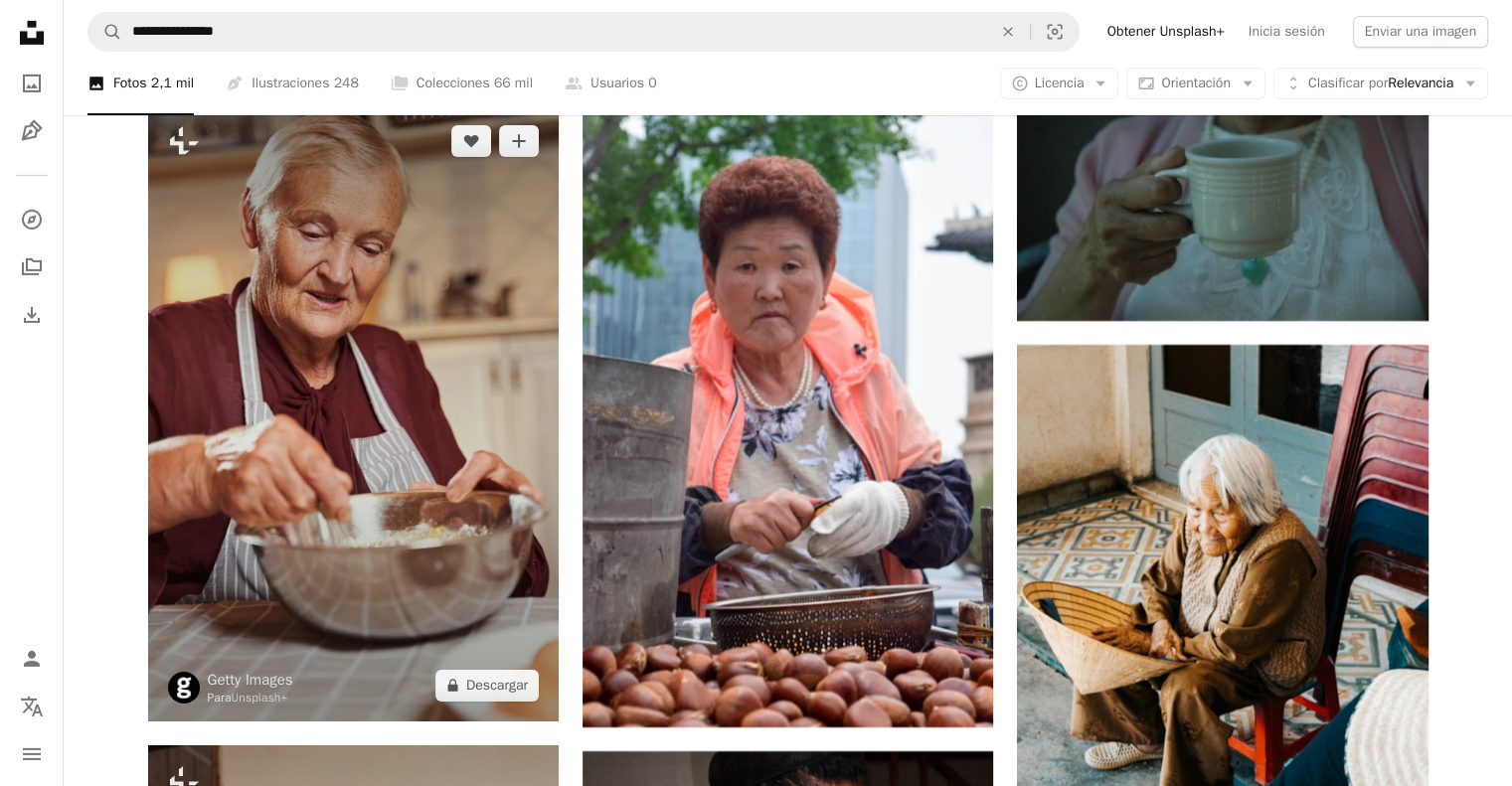 click at bounding box center [353, 413] 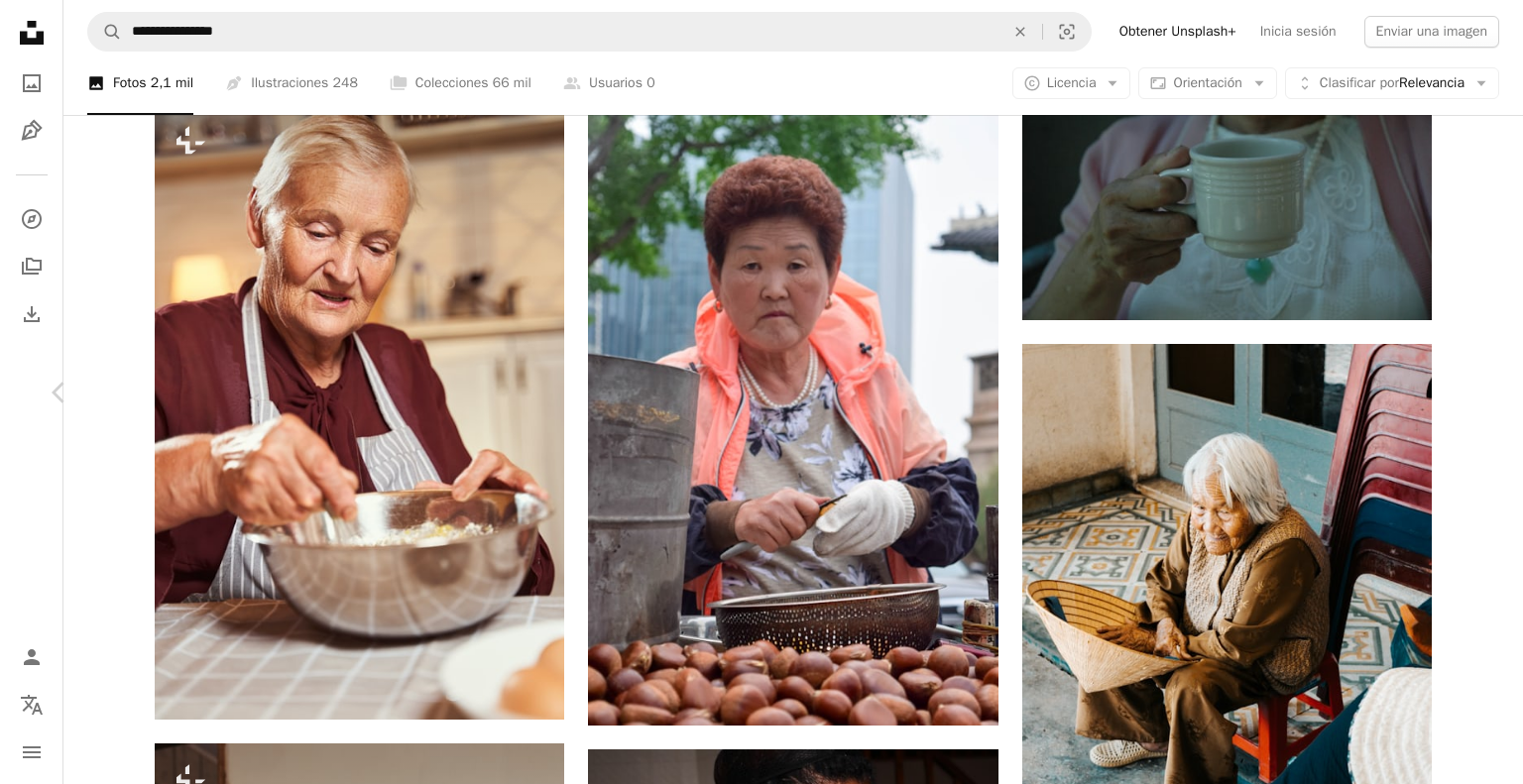 click on "Chevron right" at bounding box center [1464, 392] 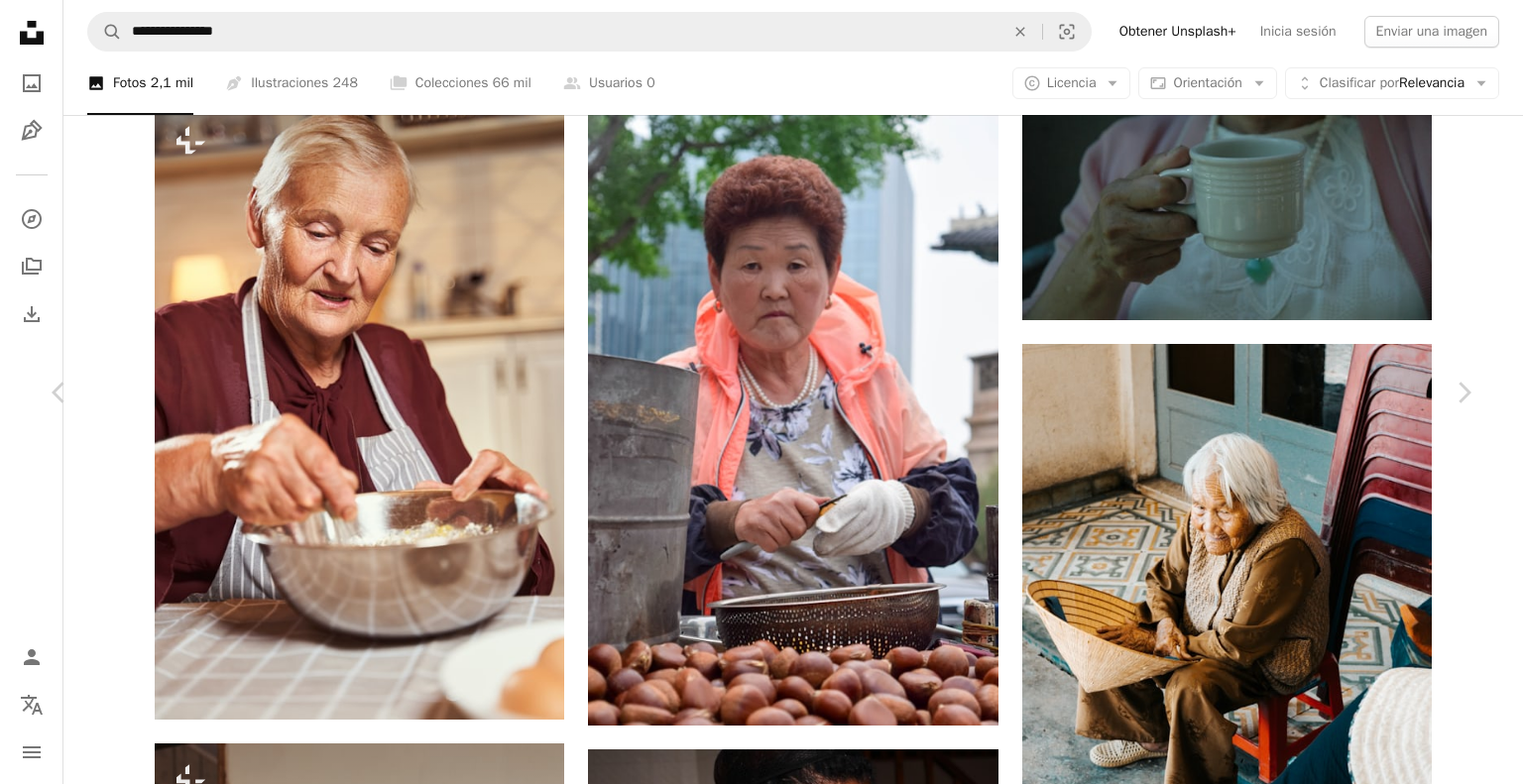 click on "An X shape Chevron left Chevron right Lorenzo Cerato lorenzocerato A heart A plus sign Descargar gratis Chevron down Zoom in Visualizaciones 242.213 Descargas 2724 Presentado en Fotos ,  Fotografía callejera A forward-right arrow Compartir Info icon Información More Actions A map marker [CITY], [COUNTRY] Calendar outlined Publicado el  14 de octubre de 2020 Safety Uso gratuito bajo la  Licencia Unsplash Fotografía callejera víveres Humano gente planta gris cerámica comida plato tazón [CITY] Imágenes gratuitas Explora imágenes premium relacionadas en iStock  |  Ahorra un 20 % con el código UNSPLASH20 Ver más en iStock  ↗️ Imágenes relacionadas A heart A plus sign Anthony Lim Disponible para contratación A checkmark inside of a circle Arrow pointing down A heart A plus sign KC Shum Disponible para contratación A checkmark inside of a circle Arrow pointing down Plus sign for Unsplash+ A heart A plus sign Getty Images Para  Unsplash+ A lock Descargar A heart A plus sign Markus Winkler" at bounding box center [762, 4598] 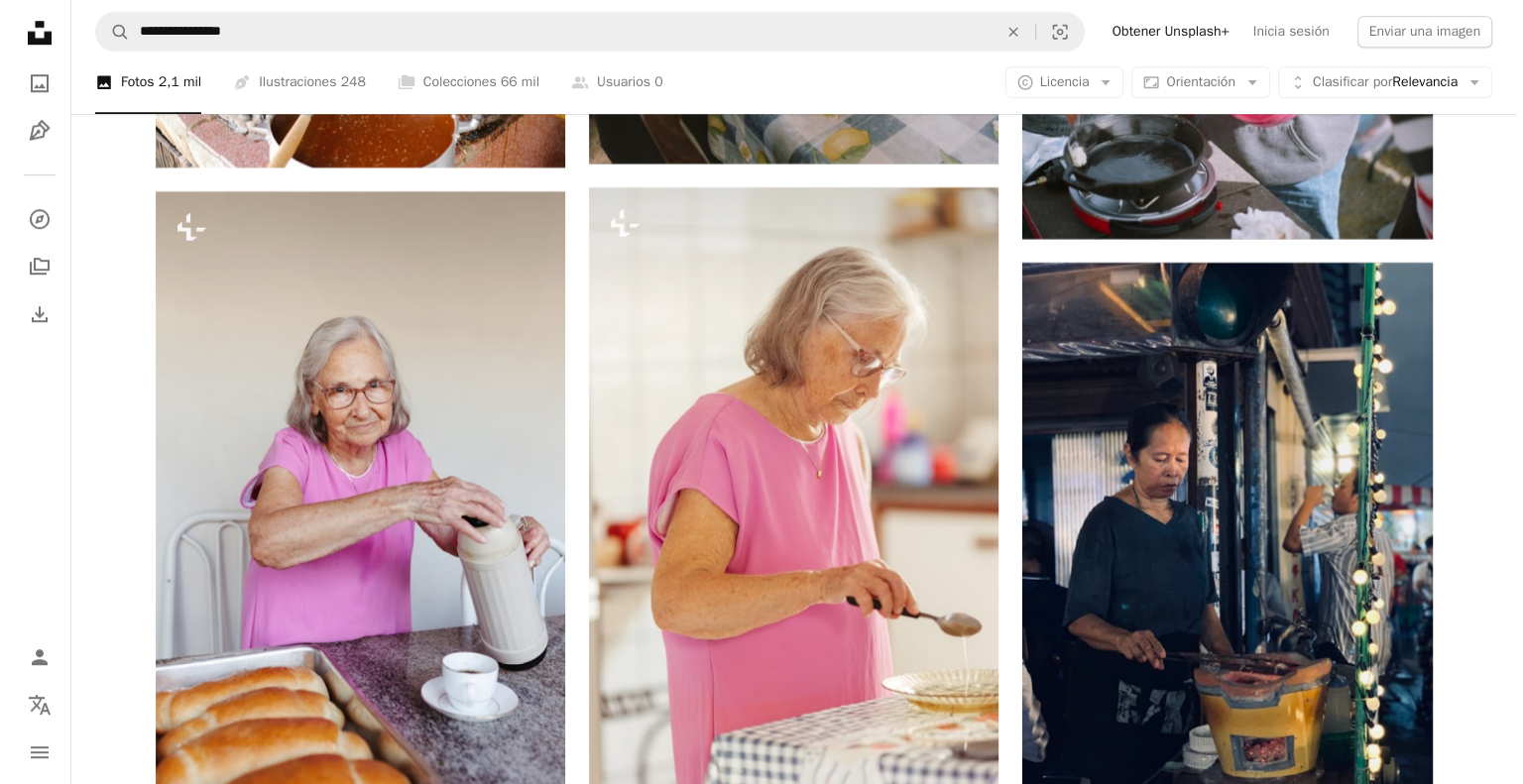 scroll, scrollTop: 16716, scrollLeft: 0, axis: vertical 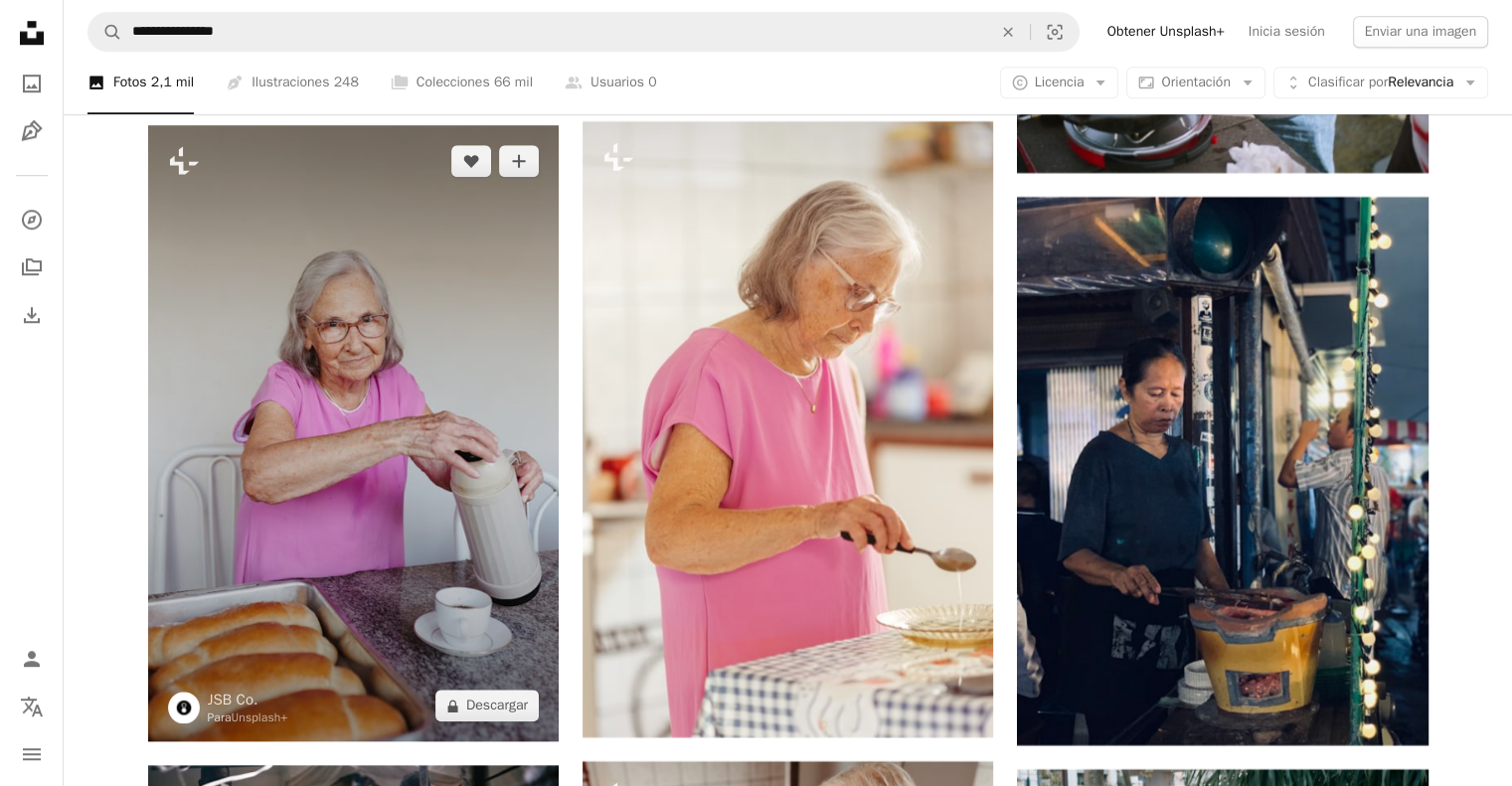 click at bounding box center [353, 433] 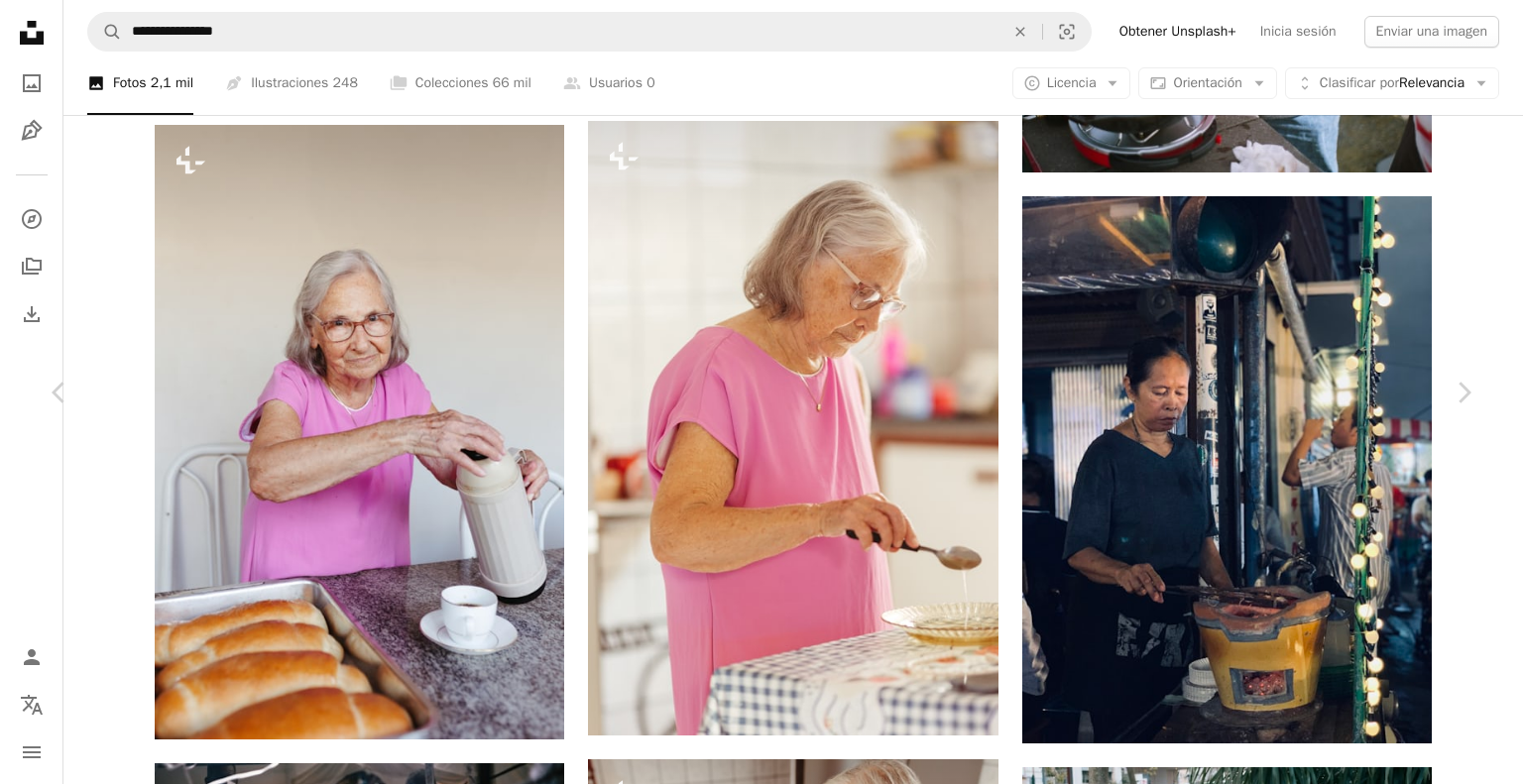 click on "An X shape Chevron left Chevron right Catgirlmutant catgirlmutant A heart A plus sign Descargar gratis Chevron down Zoom in Visualizaciones 2538 Descargas 26 A forward-right arrow Compartir Info icon Información More Actions Calendar outlined Publicado el  1 de diciembre de 2024 Camera SONY, DSC-RX100M5 Safety Uso gratuito bajo la  Licencia Unsplash ciudad calle urbano vida Hong Kong coche víveres mujer Humano cara hembra adulto cocción vehículo automóvil cabeza arma dispositivo hacha Arsenal Fotos de stock gratuitas Explora imágenes premium relacionadas en iStock  |  Ahorra un 20 % con el código UNSPLASH20 Ver más en iStock  ↗️ Imágenes relacionadas A heart A plus sign [FIRST] [LAST] Disponible para contratación A checkmark inside of a circle Arrow pointing down A heart A plus sign [FIRST] [LAST] Arrow pointing down A heart A plus sign [FIRST] [LAST] Arrow pointing down A heart A plus sign 烧不酥在上海 老的 Disponible para contratación A checkmark inside of a circle Arrow pointing down A heart" at bounding box center [762, 4569] 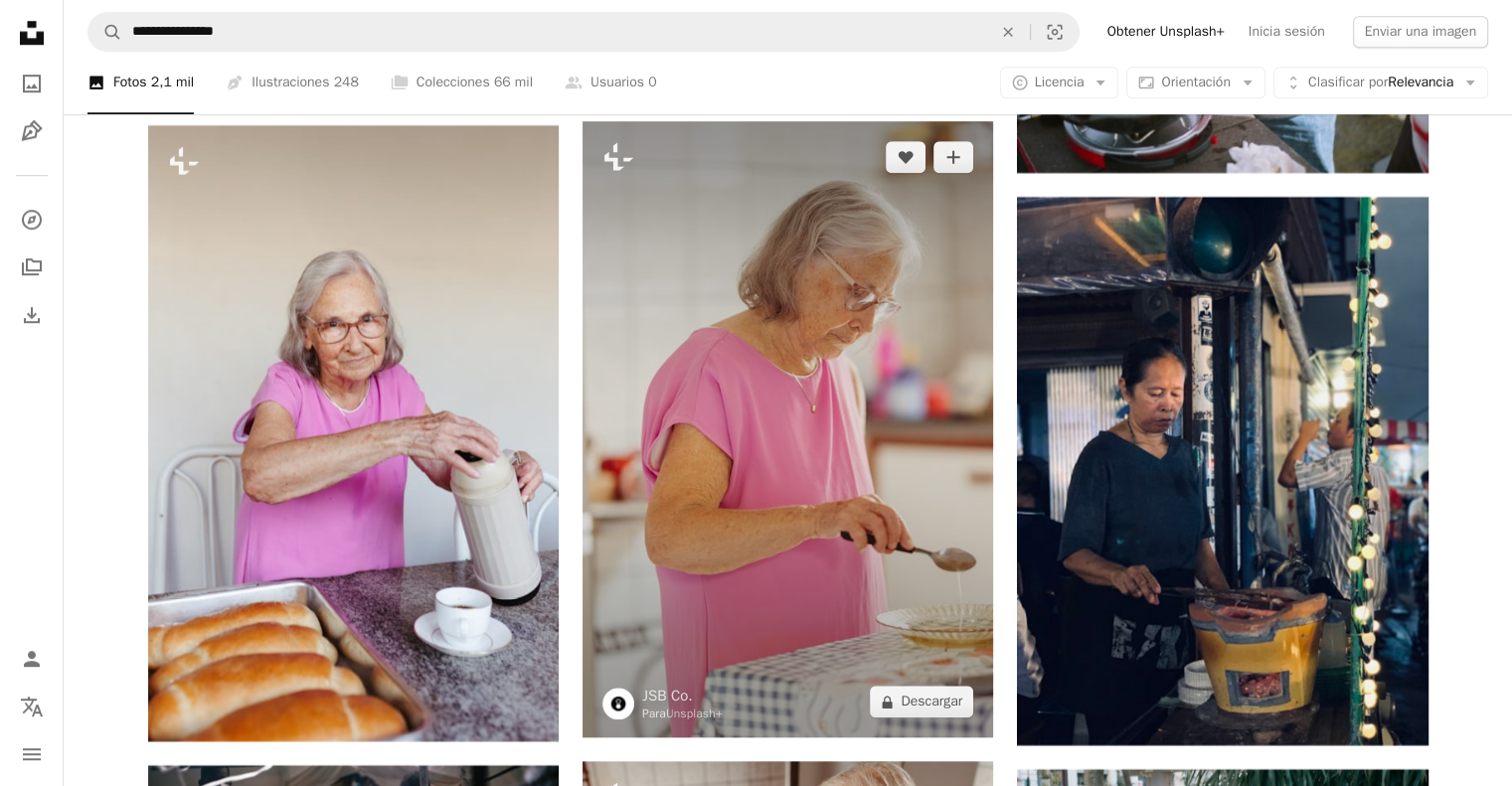 click at bounding box center [787, 429] 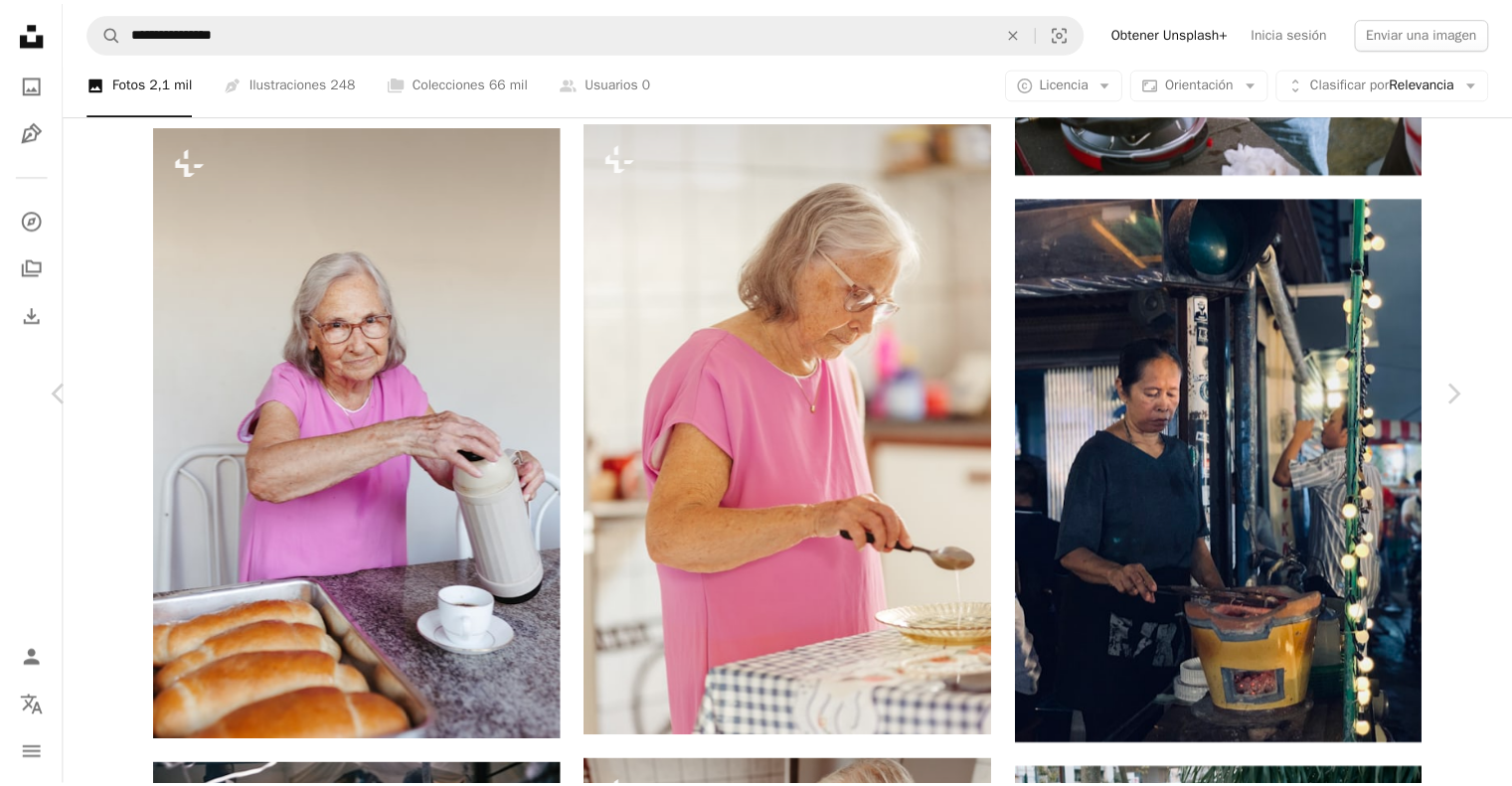 scroll, scrollTop: 4837, scrollLeft: 0, axis: vertical 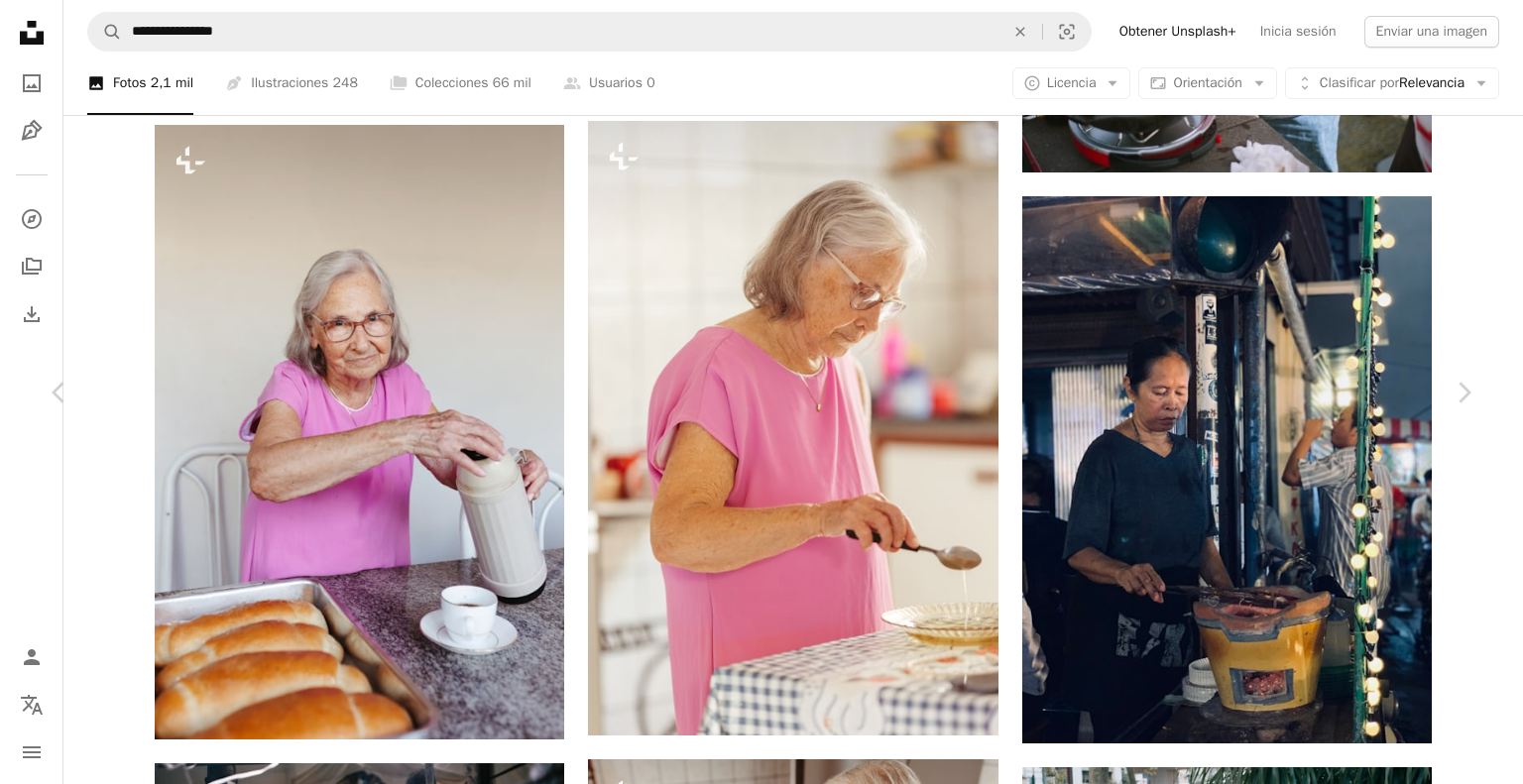 click on "An X shape Chevron left Chevron right JSB Co. Para  Unsplash+ A heart A plus sign A lock Descargar Zoom in A forward-right arrow Compartir More Actions Calendar outlined Publicado el  10 de marzo de 2023 Safety Con la  Licencia Unsplash+ mujer cocina cocción viejo jubilación mayor abuelos Personas mayores horno cuchara abuelo Imágenes gratuitas De esta serie Chevron right Plus sign for Unsplash+ Plus sign for Unsplash+ Plus sign for Unsplash+ Plus sign for Unsplash+ Plus sign for Unsplash+ Plus sign for Unsplash+ Plus sign for Unsplash+ Plus sign for Unsplash+ Plus sign for Unsplash+ Plus sign for Unsplash+ Imágenes relacionadas Plus sign for Unsplash+ A heart A plus sign Getty Images Para  Unsplash+ A lock Descargar Plus sign for Unsplash+ A heart A plus sign JSB Co. Para  Unsplash+ A lock Descargar Plus sign for Unsplash+ A heart A plus sign JSB Co. Para  Unsplash+ A lock Descargar Plus sign for Unsplash+ A heart A plus sign Getty Images Para  Unsplash+ A lock Descargar Plus sign for Unsplash+ A heart" at bounding box center [762, 4569] 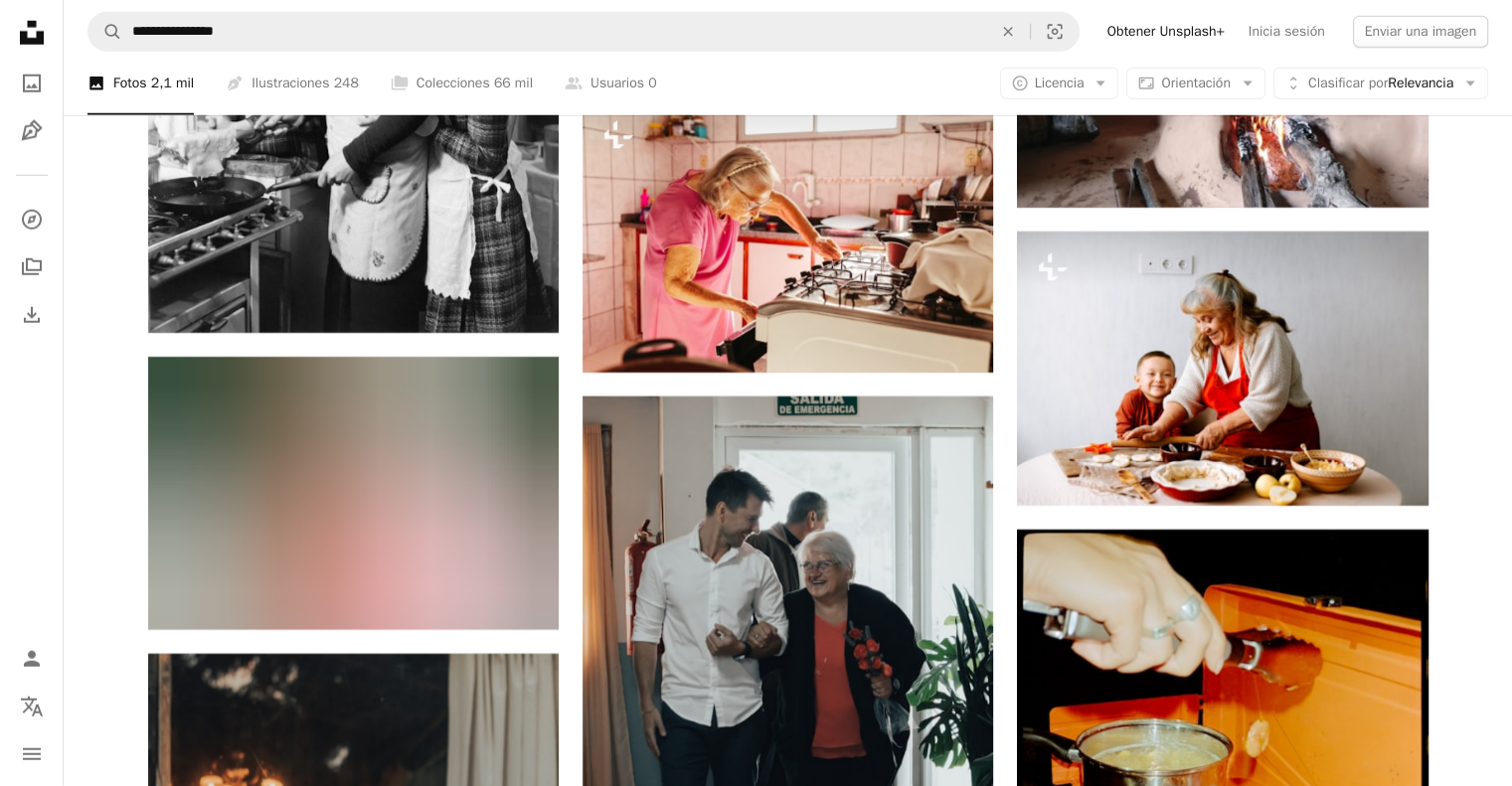 scroll, scrollTop: 20965, scrollLeft: 0, axis: vertical 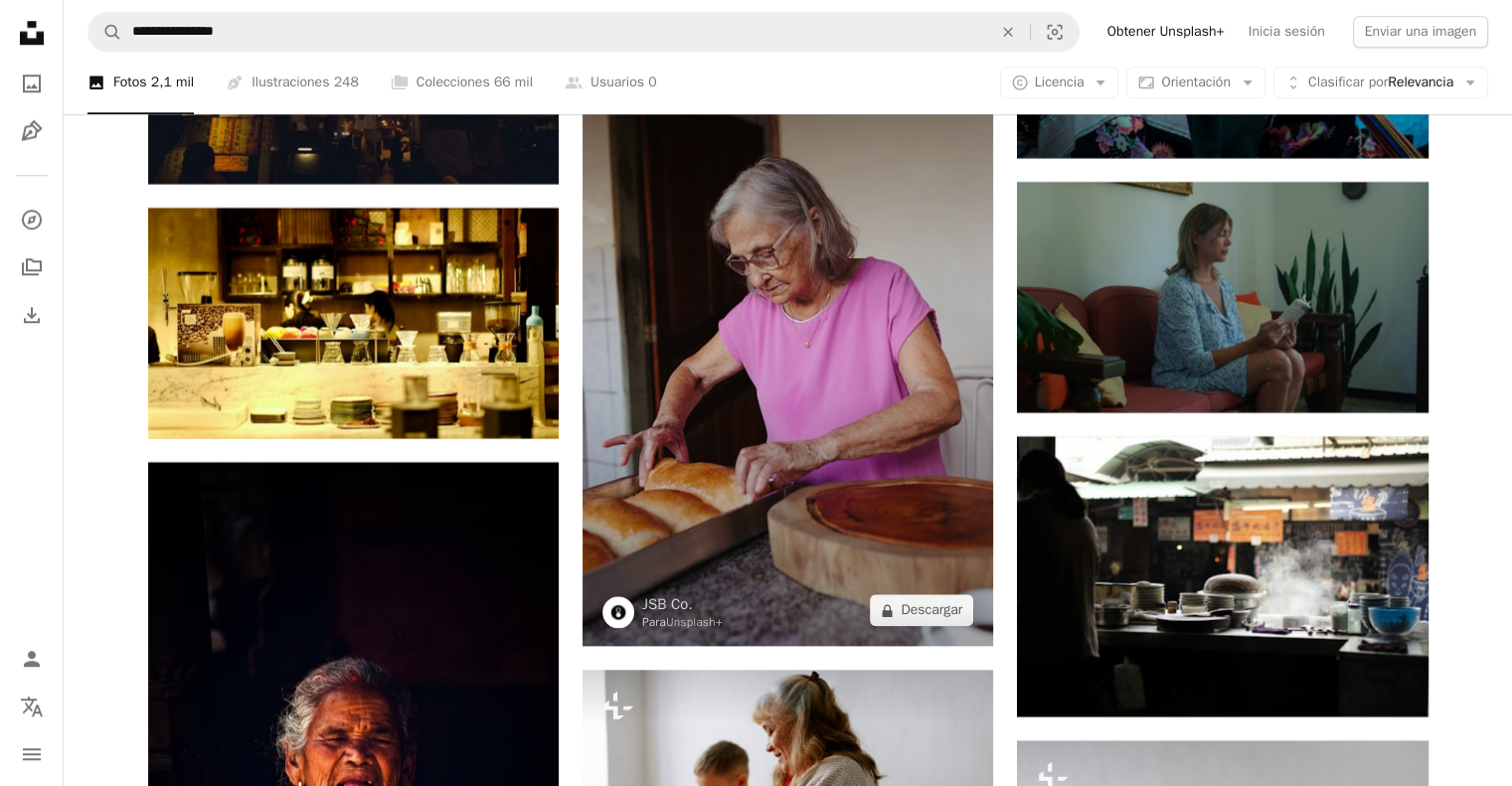 click at bounding box center [787, 338] 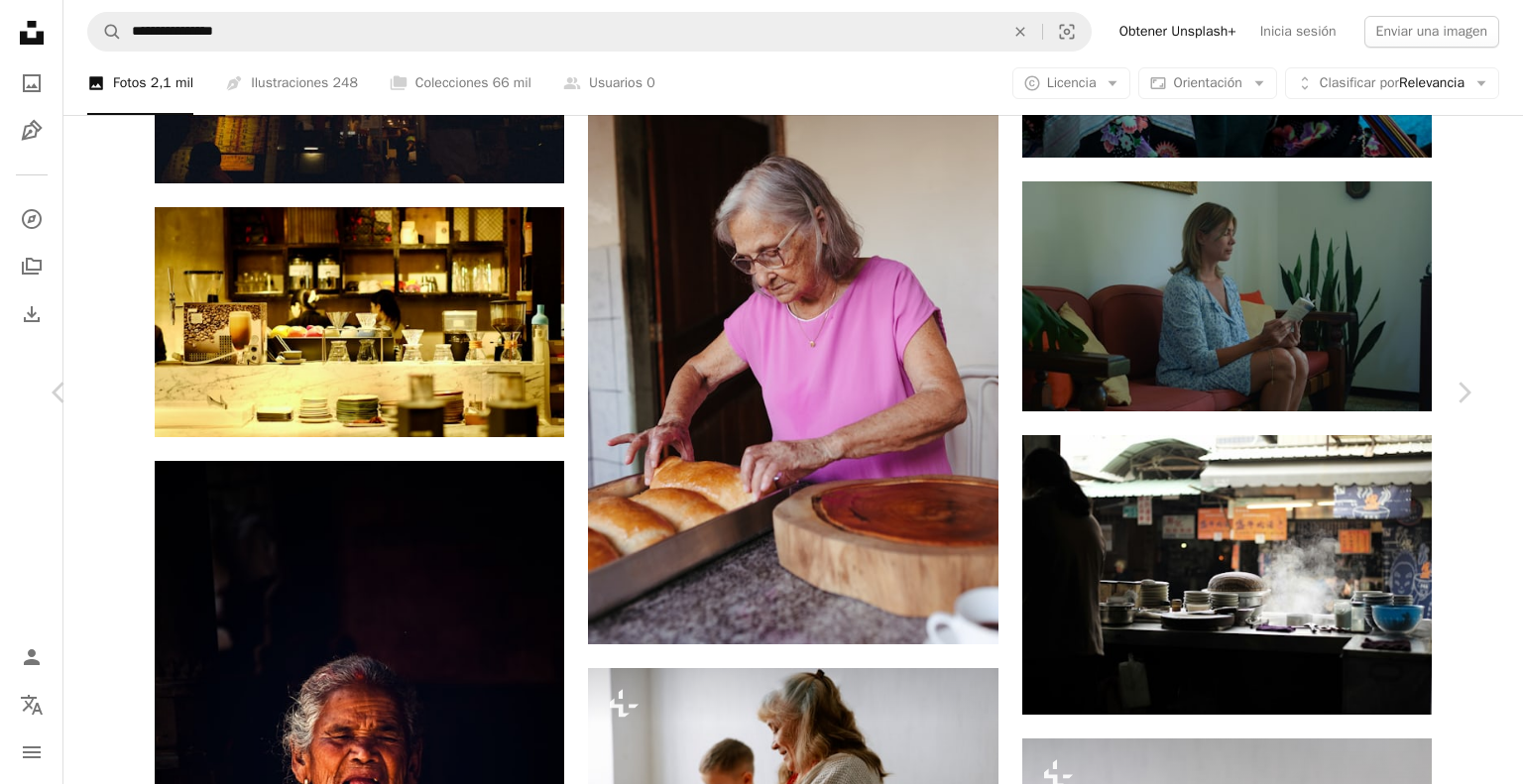 scroll, scrollTop: 83, scrollLeft: 0, axis: vertical 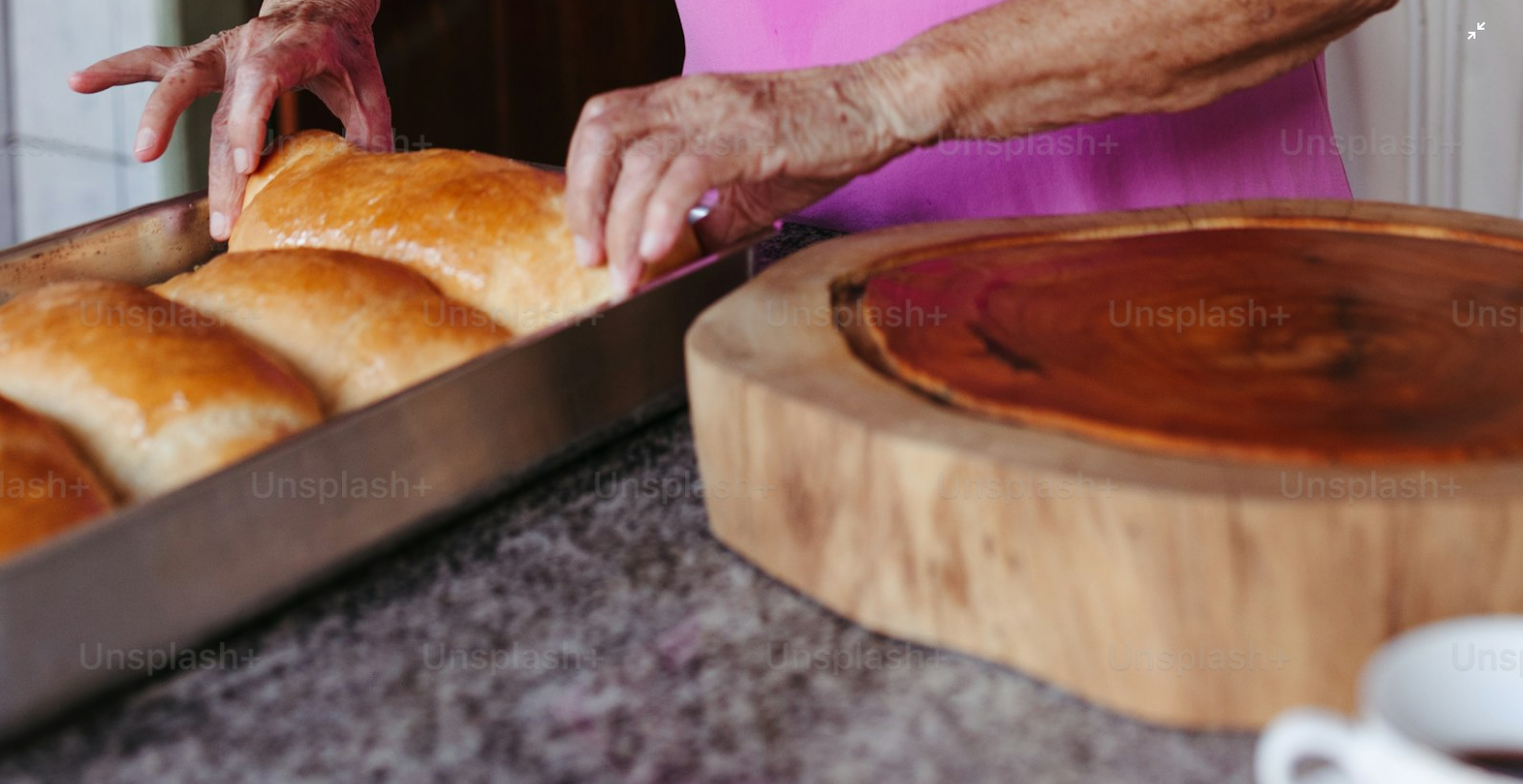 click at bounding box center (762, -313) 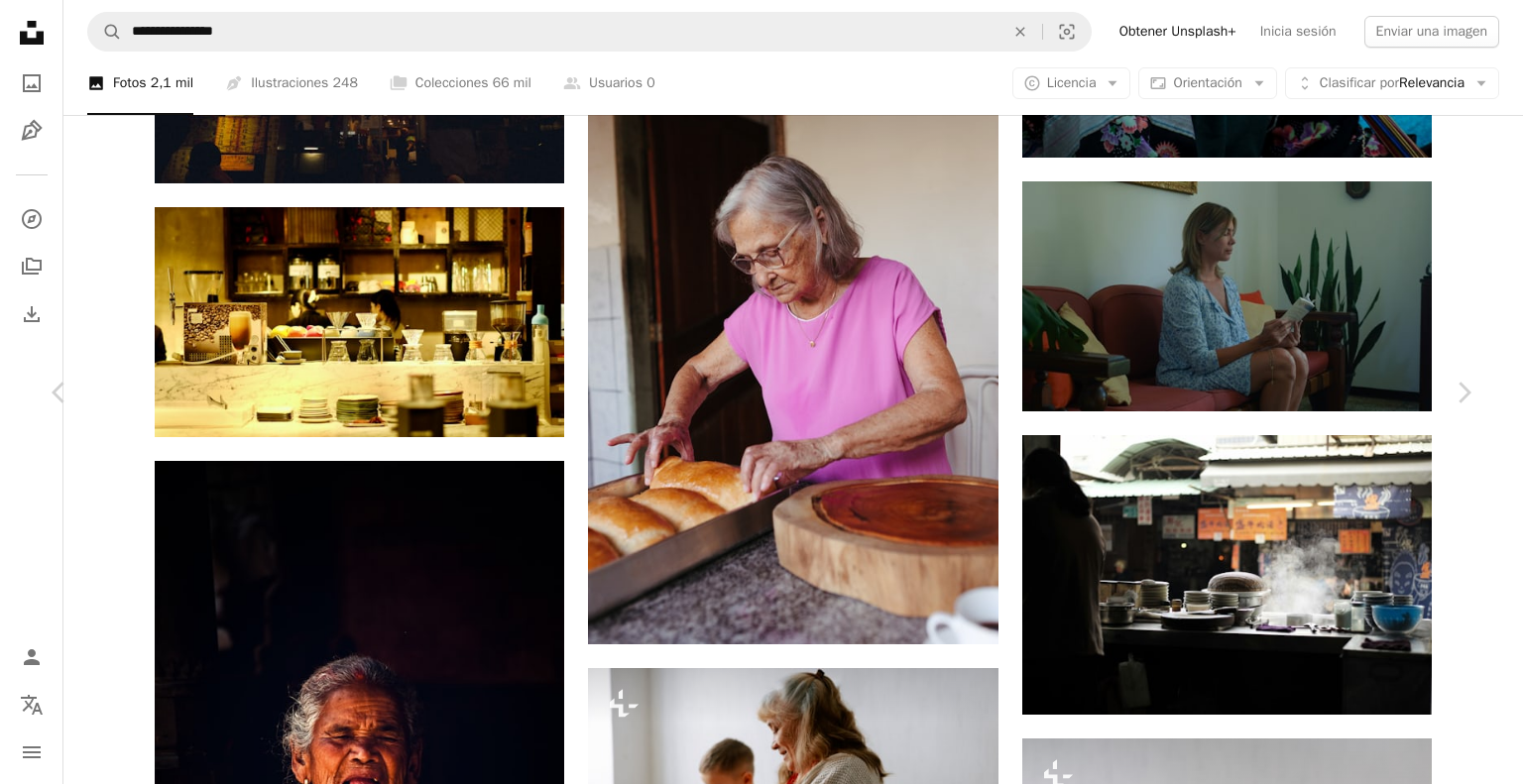 click on "An X shape Chevron left Chevron right JSB Co. Para  Unsplash+ A heart A plus sign A lock Descargar Zoom in A forward-right arrow Compartir More Actions Calendar outlined Publicado el  13 de marzo de 2023 Safety Con la  Licencia Unsplash+ viejo jubilación mayor abuelos Personas mayores abuelo Pan fresco Hecho en casa Imágenes gratuitas De esta serie Chevron right Plus sign for Unsplash+ Plus sign for Unsplash+ Plus sign for Unsplash+ Plus sign for Unsplash+ Plus sign for Unsplash+ Plus sign for Unsplash+ Plus sign for Unsplash+ Plus sign for Unsplash+ Plus sign for Unsplash+ Plus sign for Unsplash+ Imágenes relacionadas Plus sign for Unsplash+ A heart A plus sign JSB Co. Para  Unsplash+ A lock Descargar Plus sign for Unsplash+ A heart A plus sign JSB Co. Para  Unsplash+ A lock Descargar Plus sign for Unsplash+ A heart A plus sign [FIRST] Para  Unsplash+ A lock Descargar Plus sign for Unsplash+ A heart A plus sign" at bounding box center (762, 4801) 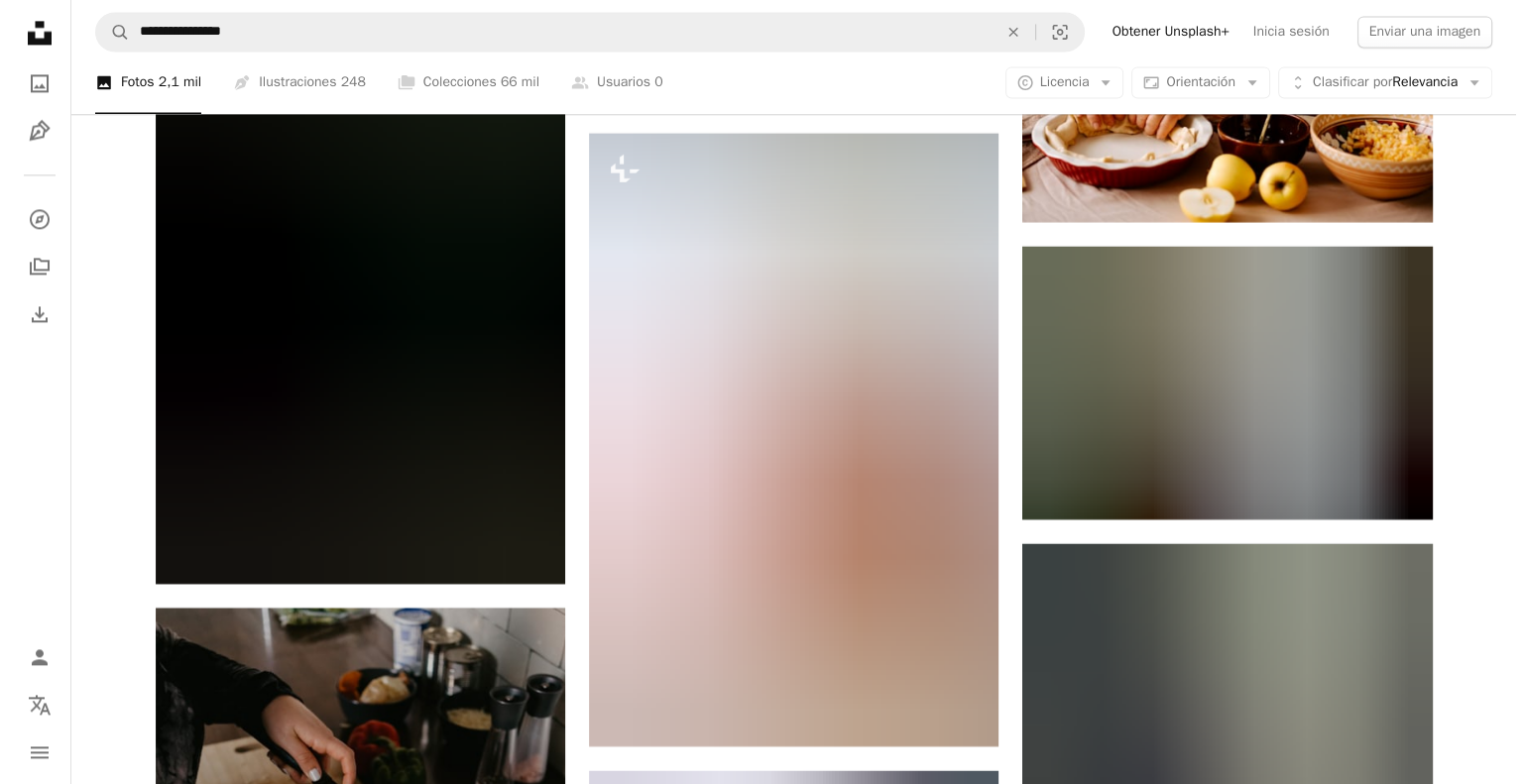 scroll, scrollTop: 25631, scrollLeft: 0, axis: vertical 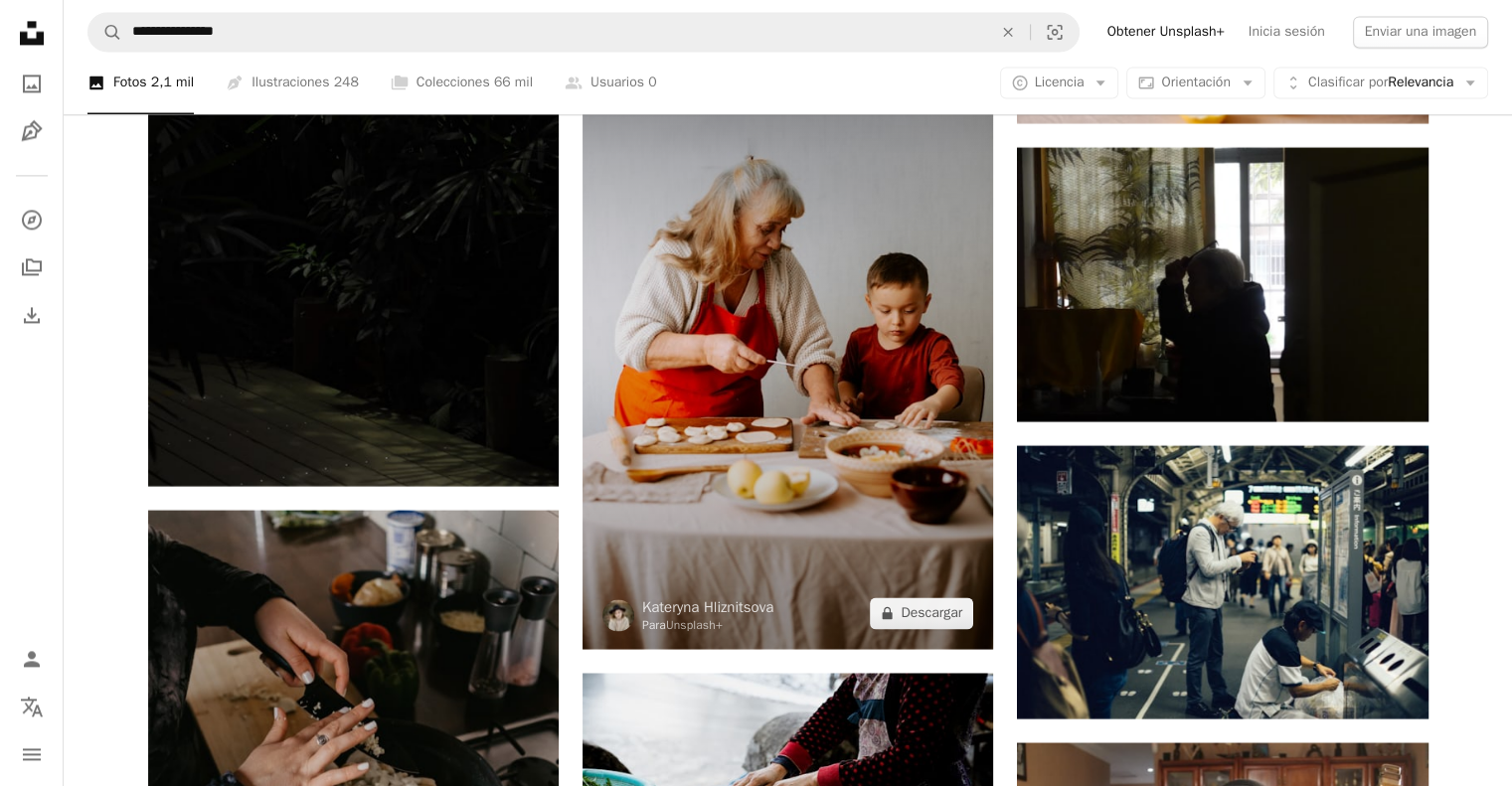 click at bounding box center (787, 340) 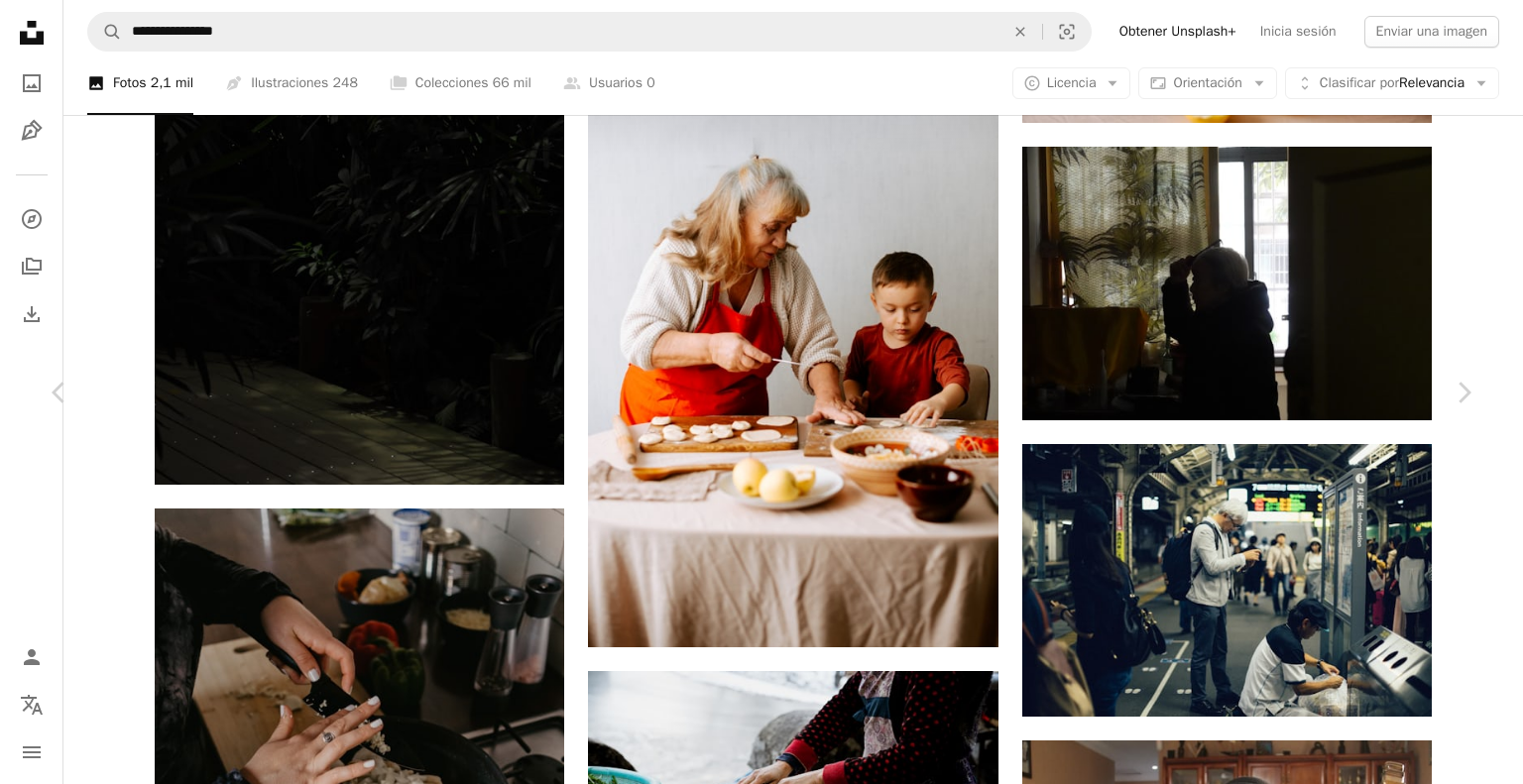 click at bounding box center [754, 3572] 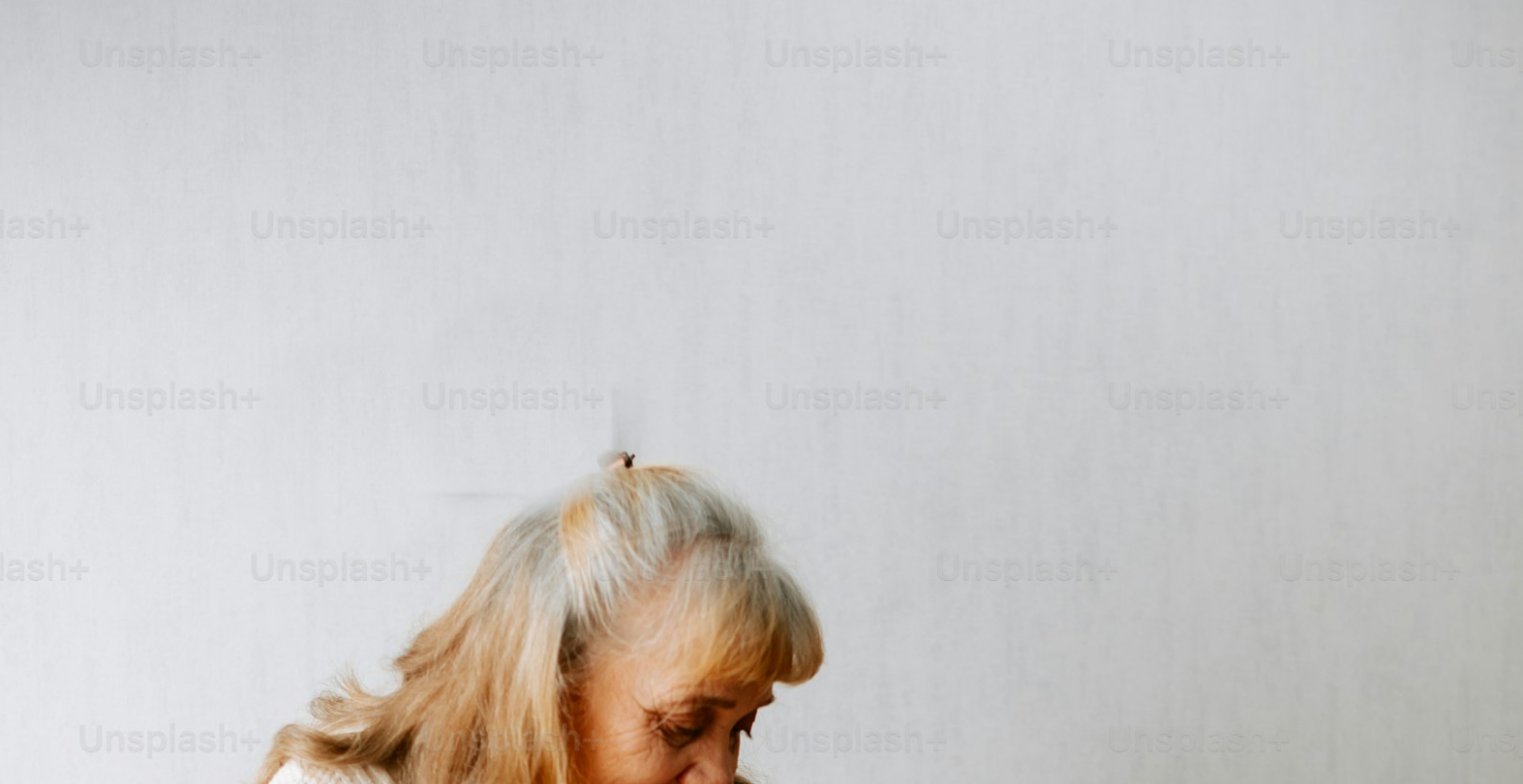scroll, scrollTop: 728, scrollLeft: 0, axis: vertical 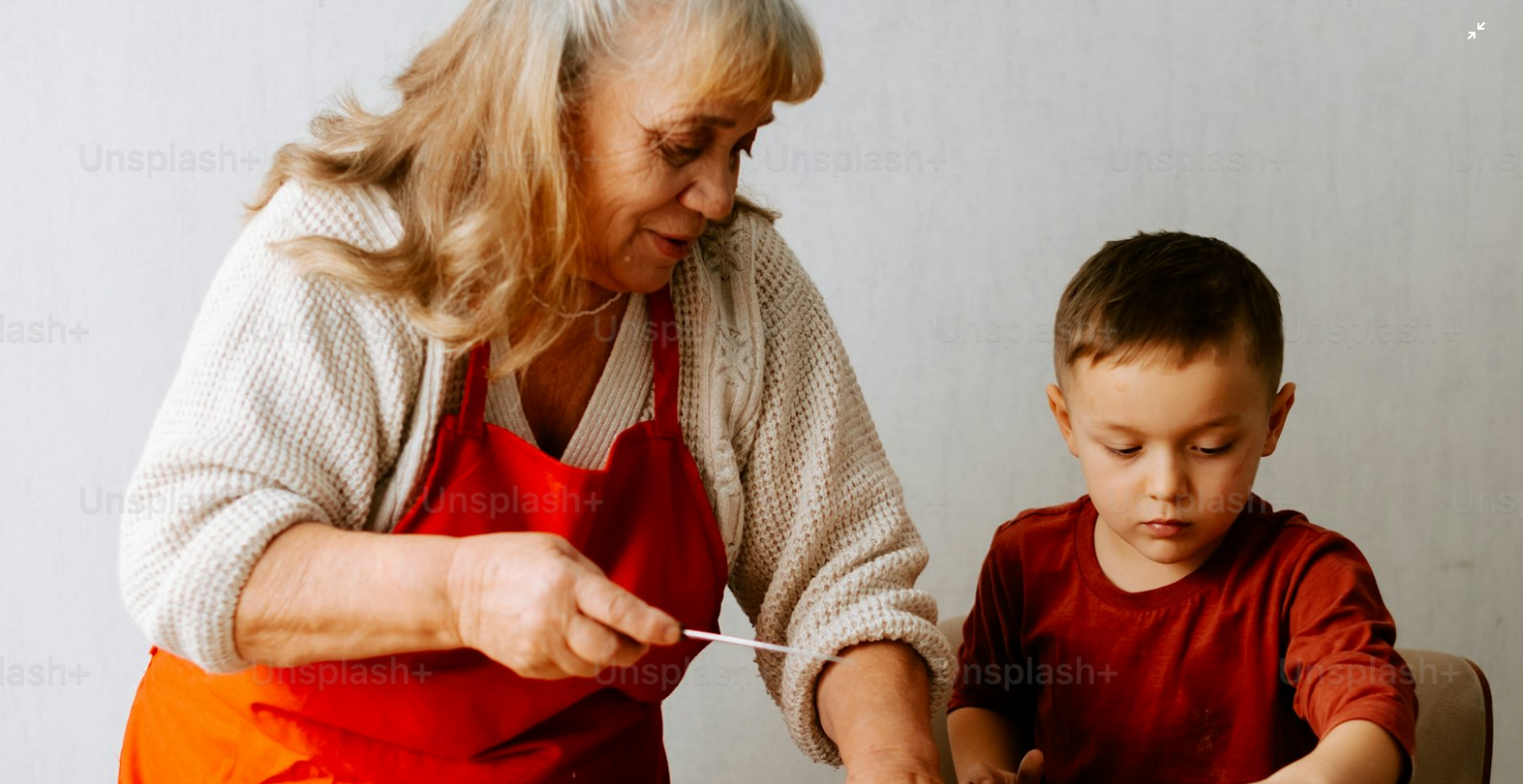click at bounding box center (762, 560) 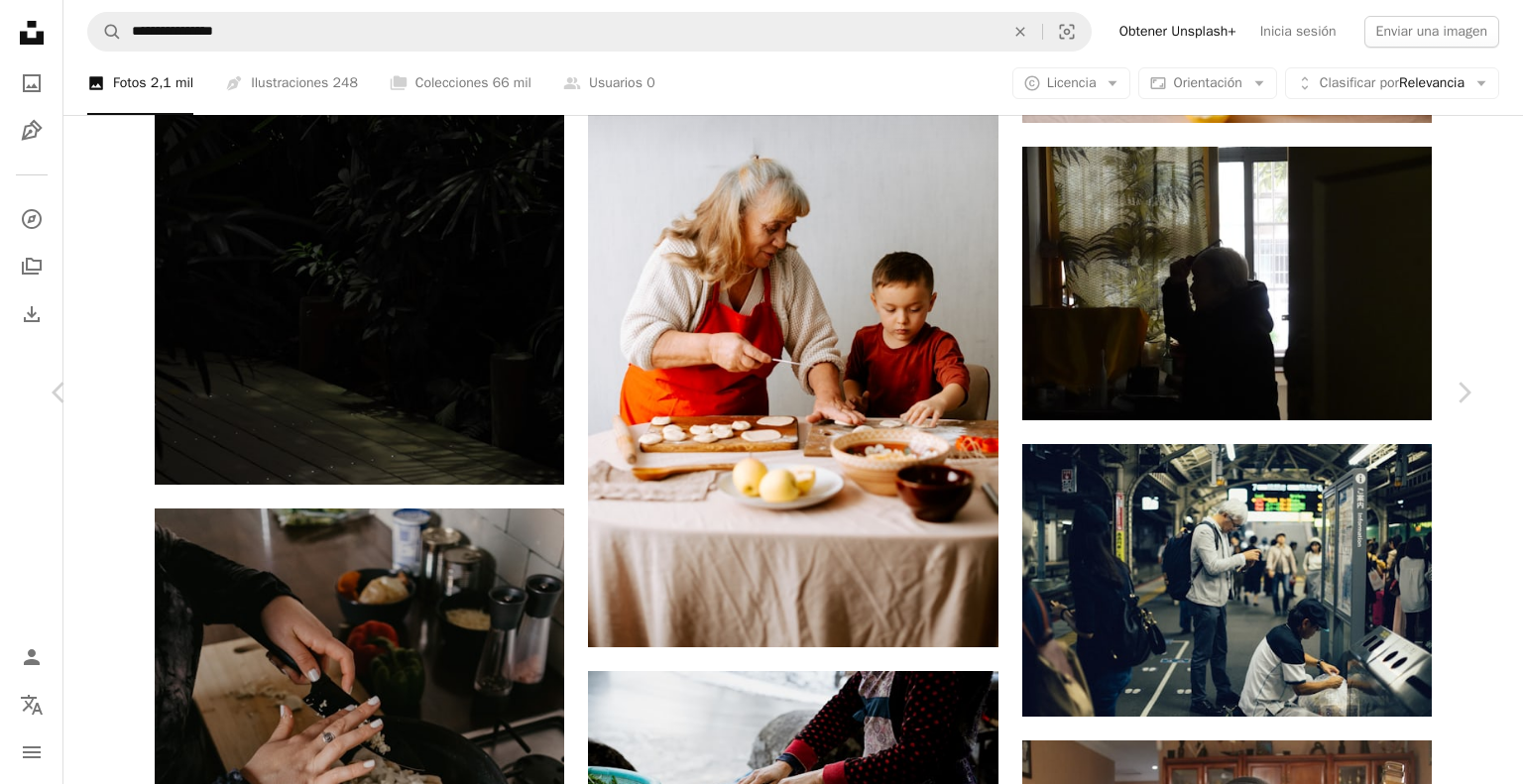 click on "An X shape Chevron left Chevron right [FIRST] [LAST] Para Unsplash+ A heart A plus sign A lock Descargar Zoom in A forward-right arrow Compartir More Actions Calendar outlined Publicado el 23 de diciembre de 2022 Safety Con la Licencia Unsplash+ víveres gente cocina cocción hornada relación Fotos de stock gratuitas De esta serie Chevron right Plus sign for Unsplash+ Plus sign for Unsplash+ Plus sign for Unsplash+ Plus sign for Unsplash+ Plus sign for Unsplash+ Plus sign for Unsplash+ Plus sign for Unsplash+ Plus sign for Unsplash+ Plus sign for Unsplash+ Plus sign for Unsplash+ Imágenes relacionadas Plus sign for Unsplash+ A heart A plus sign [FIRST] [LAST] Para Unsplash+ A lock Descargar Plus sign for Unsplash+ A heart A plus sign [FIRST] [LAST] Para Unsplash+ A lock Descargar Plus sign for Unsplash+ A heart A plus sign [FIRST] [LAST] Para Unsplash+ A lock Descargar Plus sign for Unsplash+ A heart A plus sign Getty Images Para Unsplash+ A lock Descargar A heart A plus sign" at bounding box center [762, 3571] 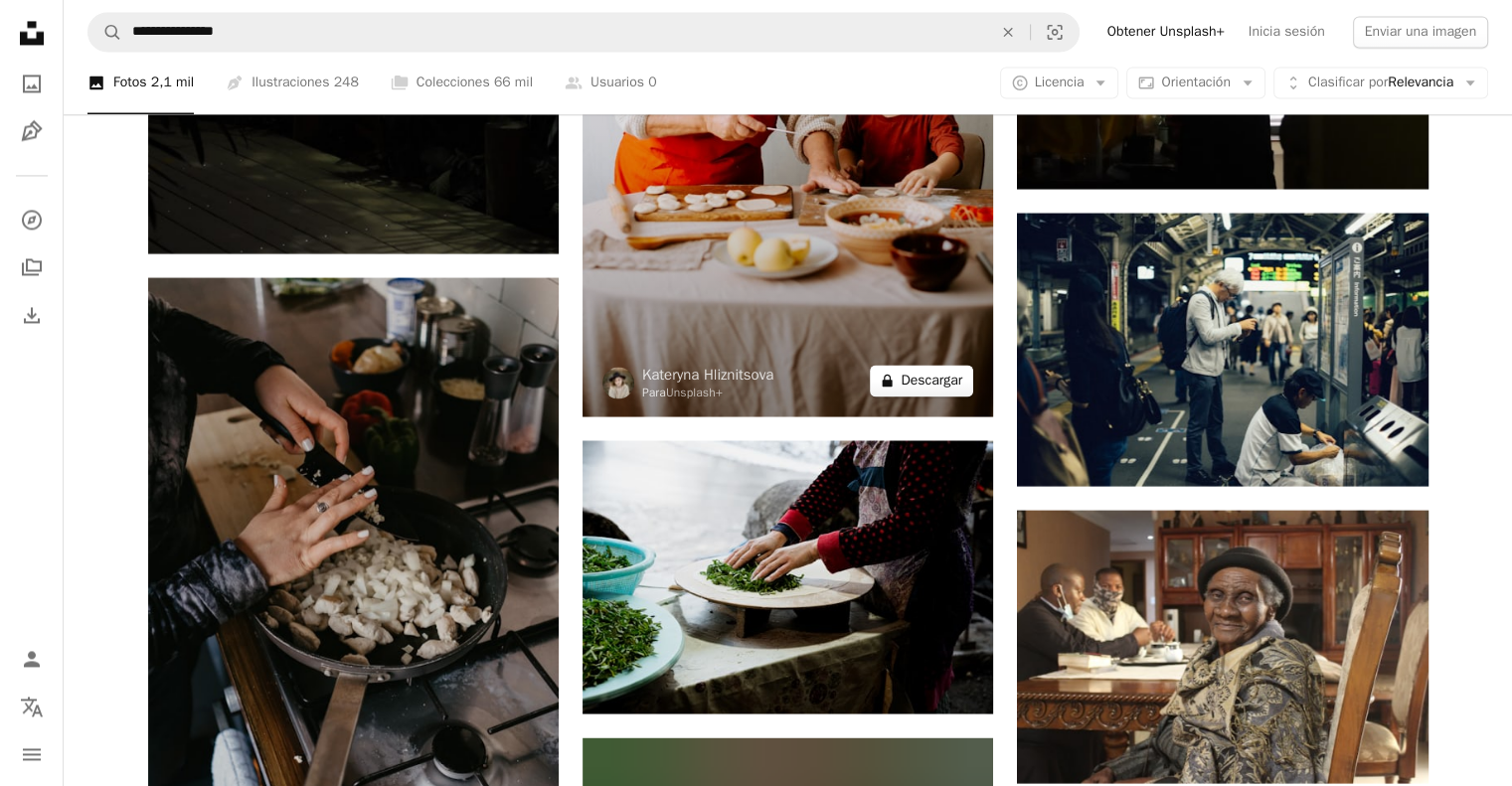 scroll, scrollTop: 25895, scrollLeft: 0, axis: vertical 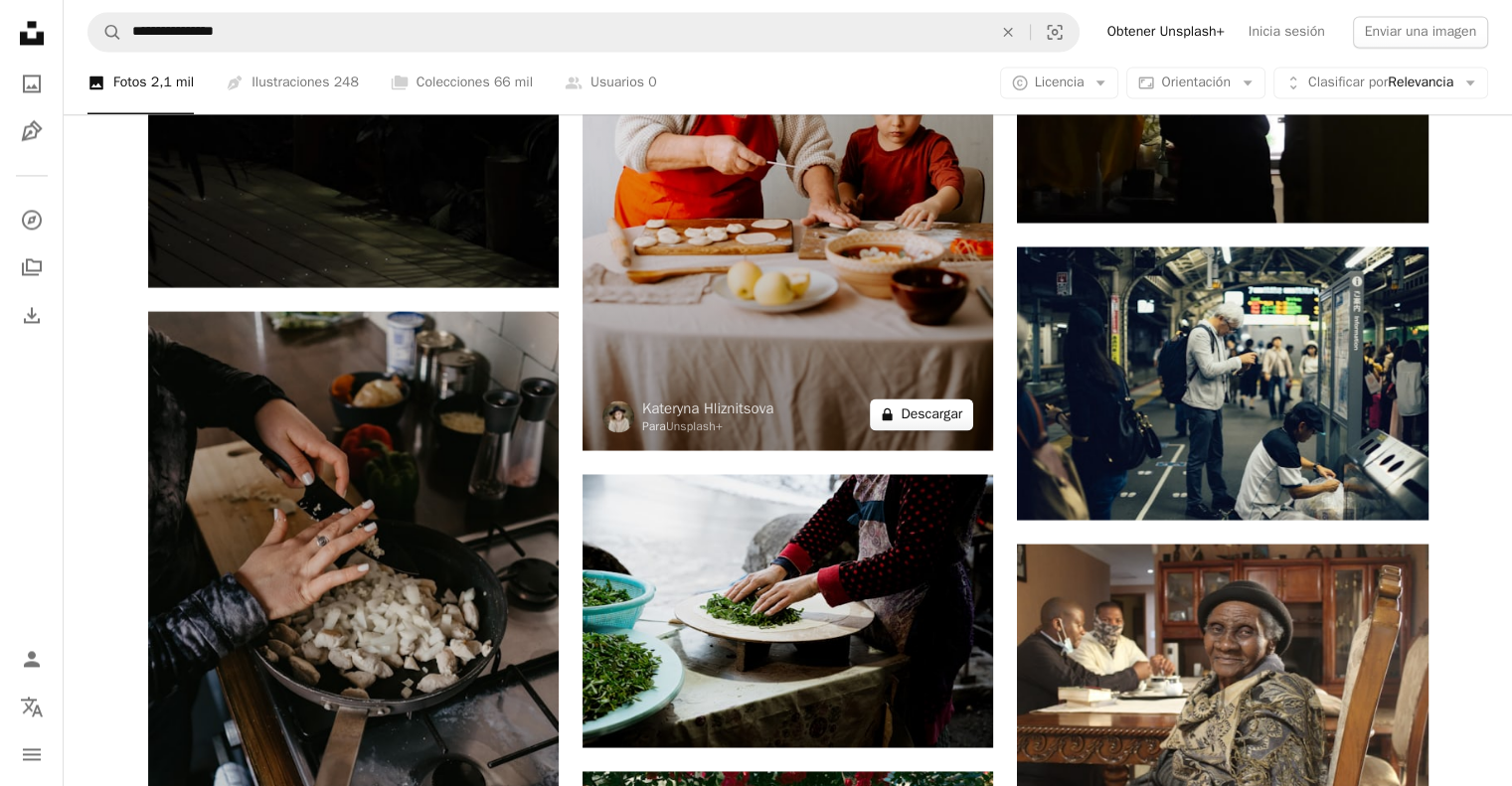 click on "A lock Descargar" at bounding box center (922, 414) 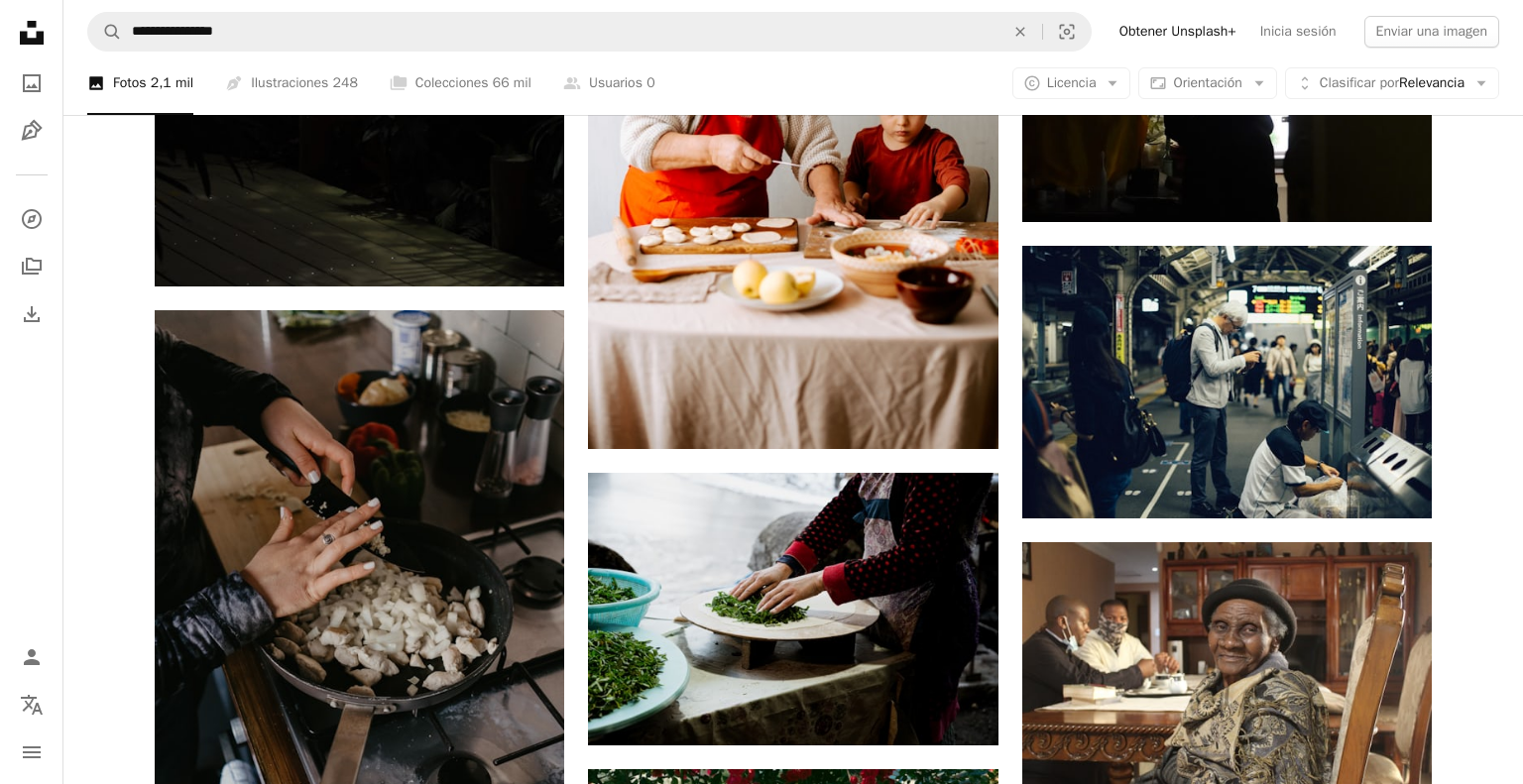 click on "An X shape Imágenes premium, listas para usar. Obtén acceso ilimitado. A plus sign Contenido solo para miembros añadido mensualmente A plus sign Descargas ilimitadas libres de derechos A plus sign Ilustraciones  Nuevo A plus sign Protecciones legales mejoradas anualmente 66 %  de descuento mensualmente 12 $   4 $ USD al mes * Obtener  Unsplash+ *Cuando se paga anualmente, se factura por adelantado  48 $ Más los impuestos aplicables. Se renueva automáticamente. Cancela cuando quieras." at bounding box center [762, 3373] 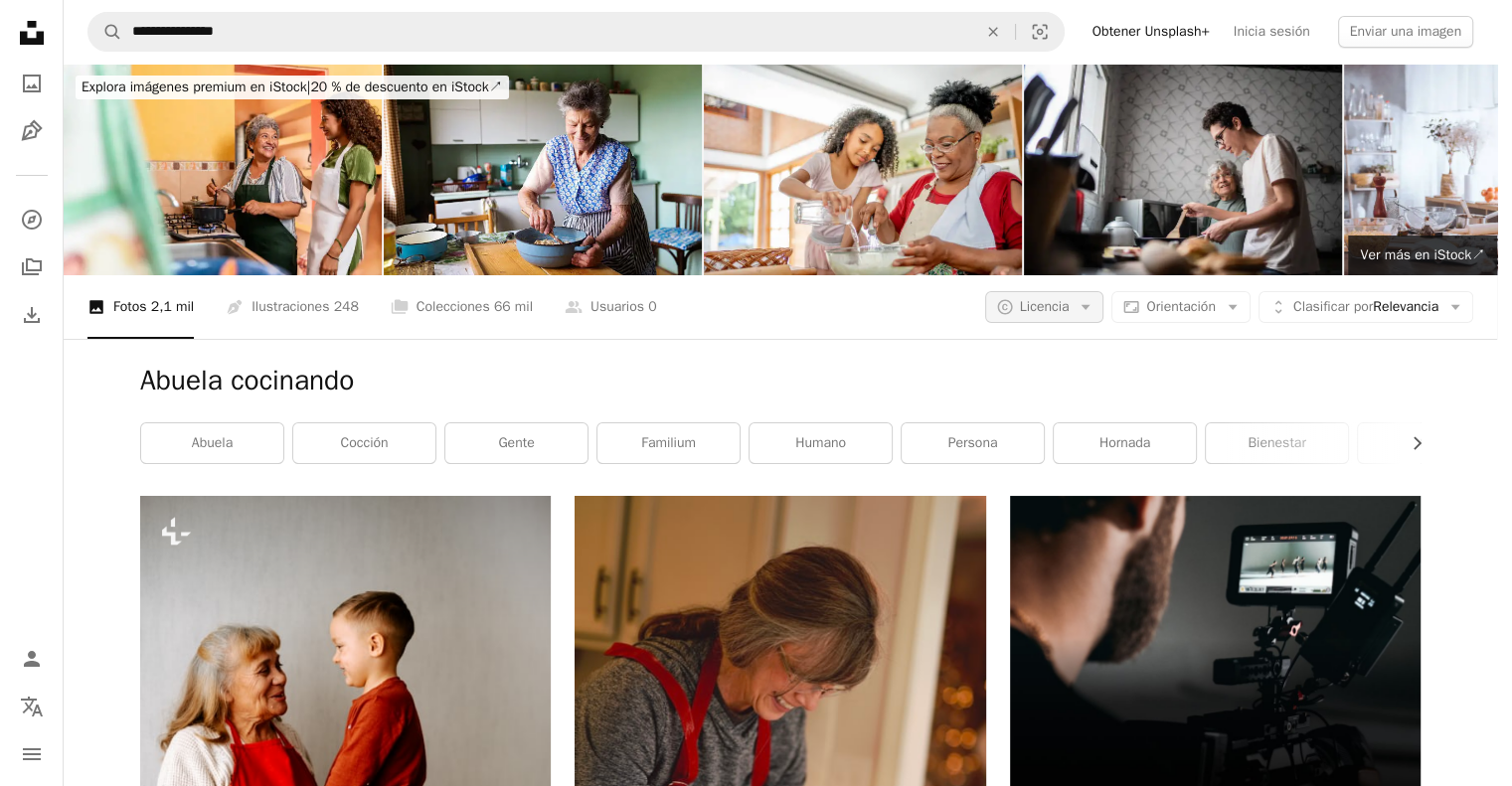 click on "A copyright icon © Licencia Arrow down" at bounding box center [1045, 307] 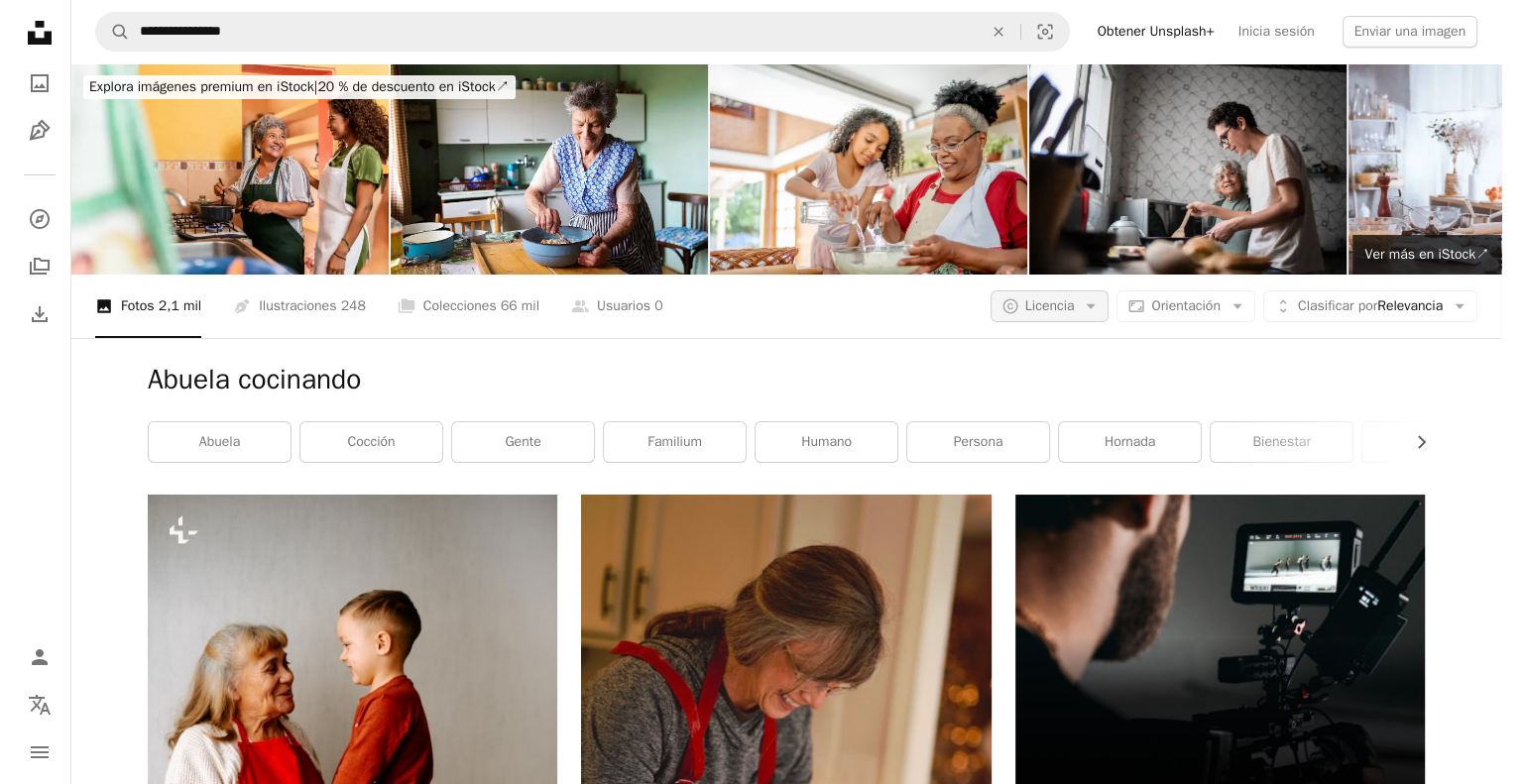 scroll, scrollTop: 0, scrollLeft: 0, axis: both 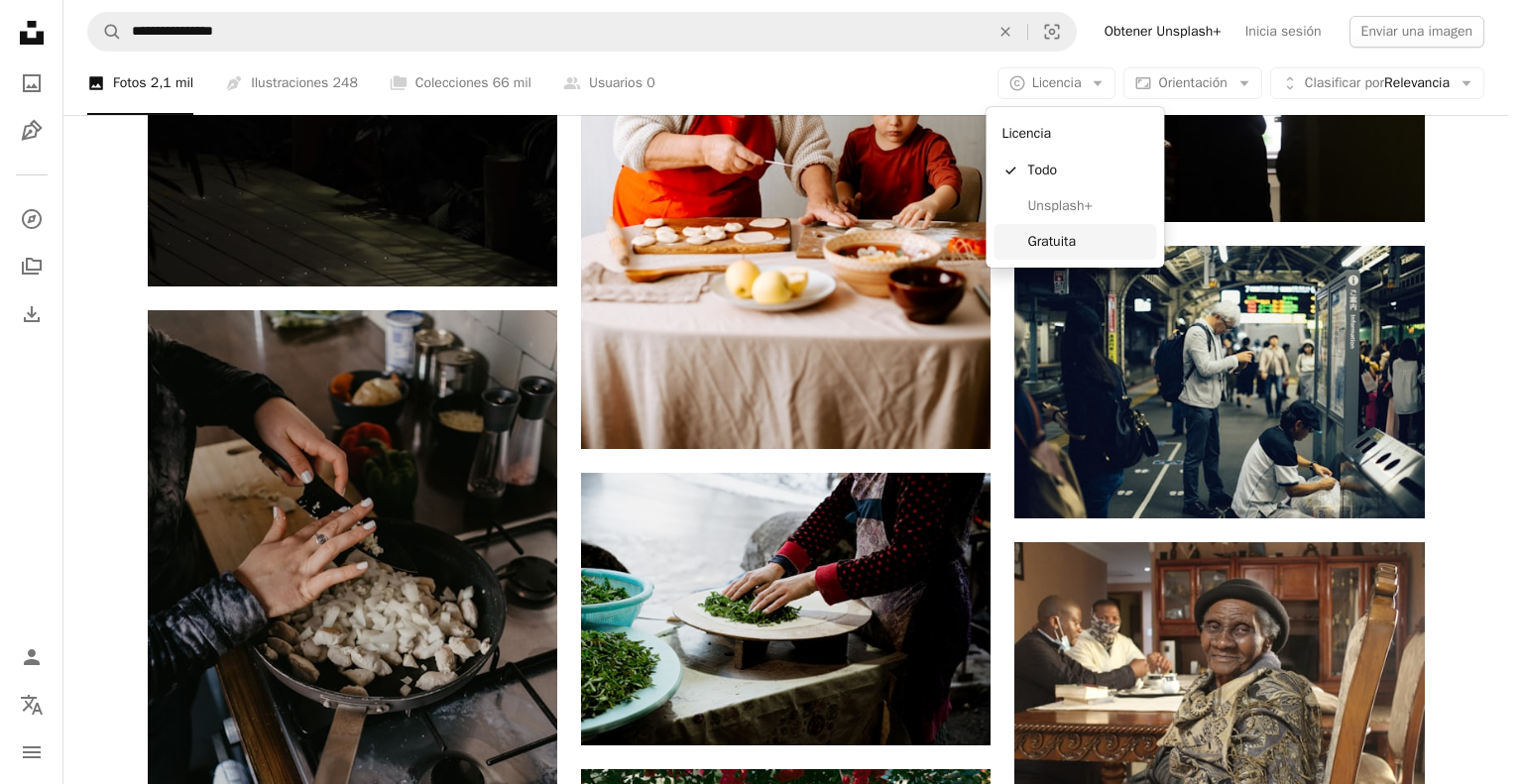 click on "Gratuita" at bounding box center (1088, 242) 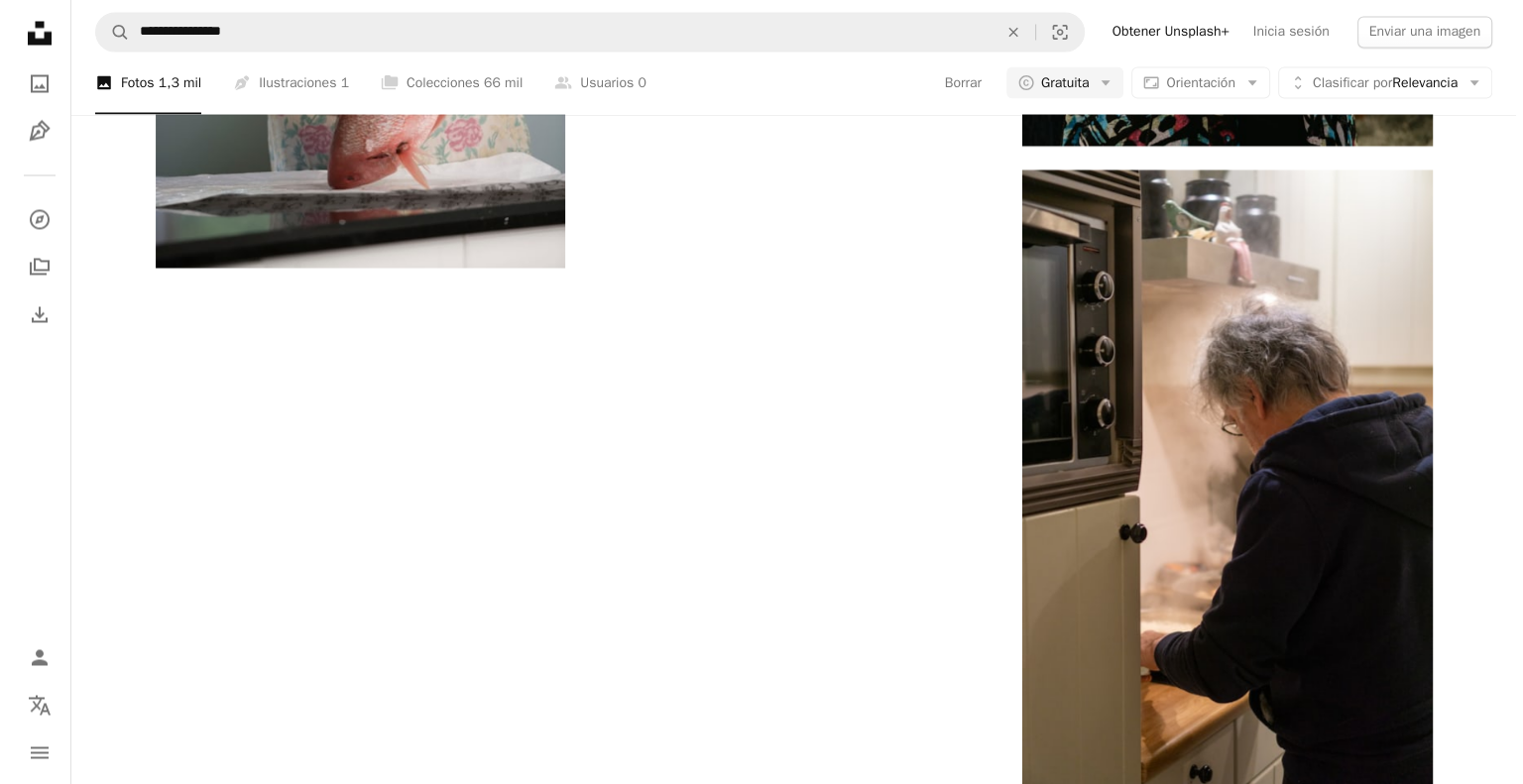 scroll, scrollTop: 436, scrollLeft: 0, axis: vertical 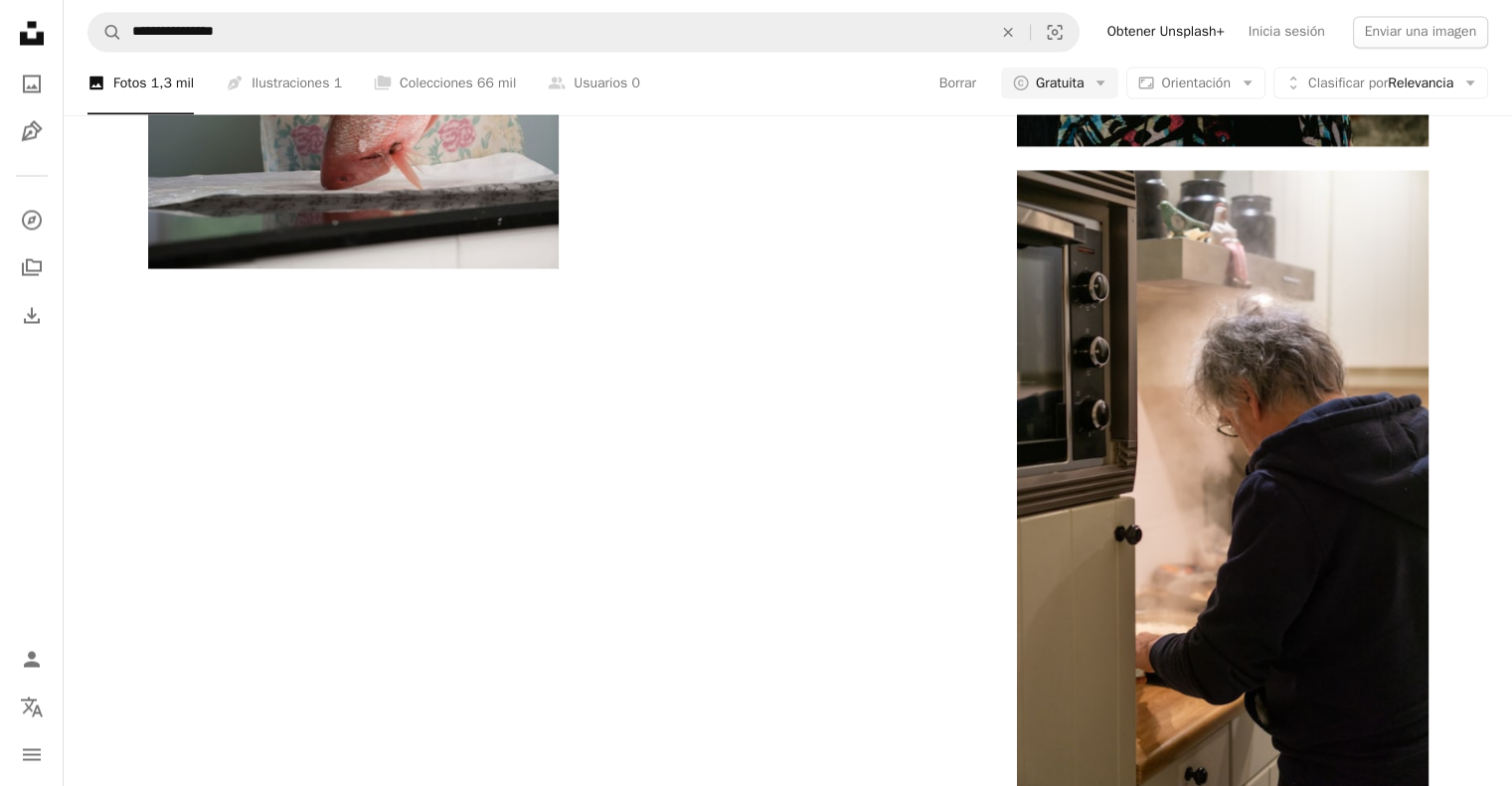 click at bounding box center [787, -2936] 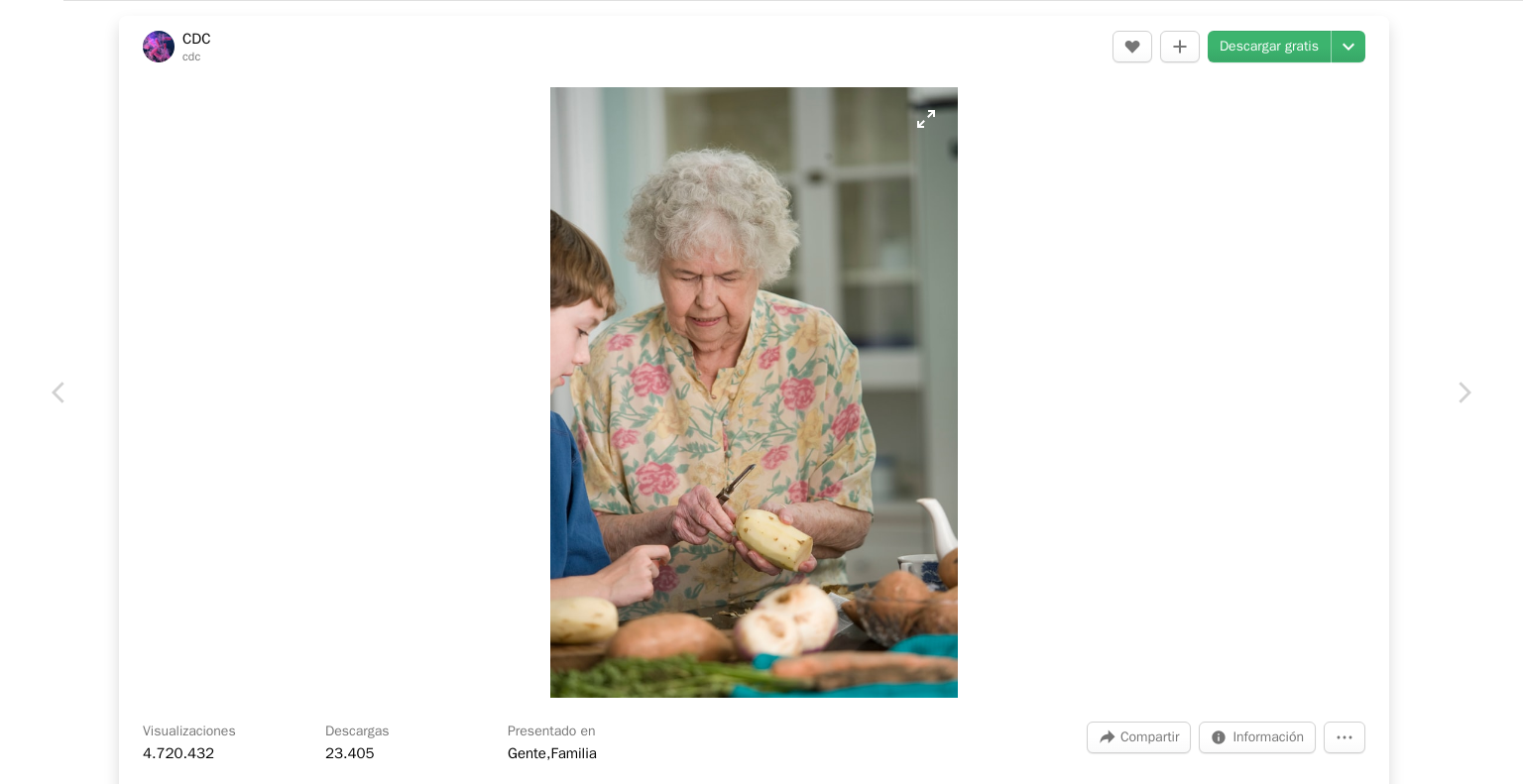 click at bounding box center (754, 392) 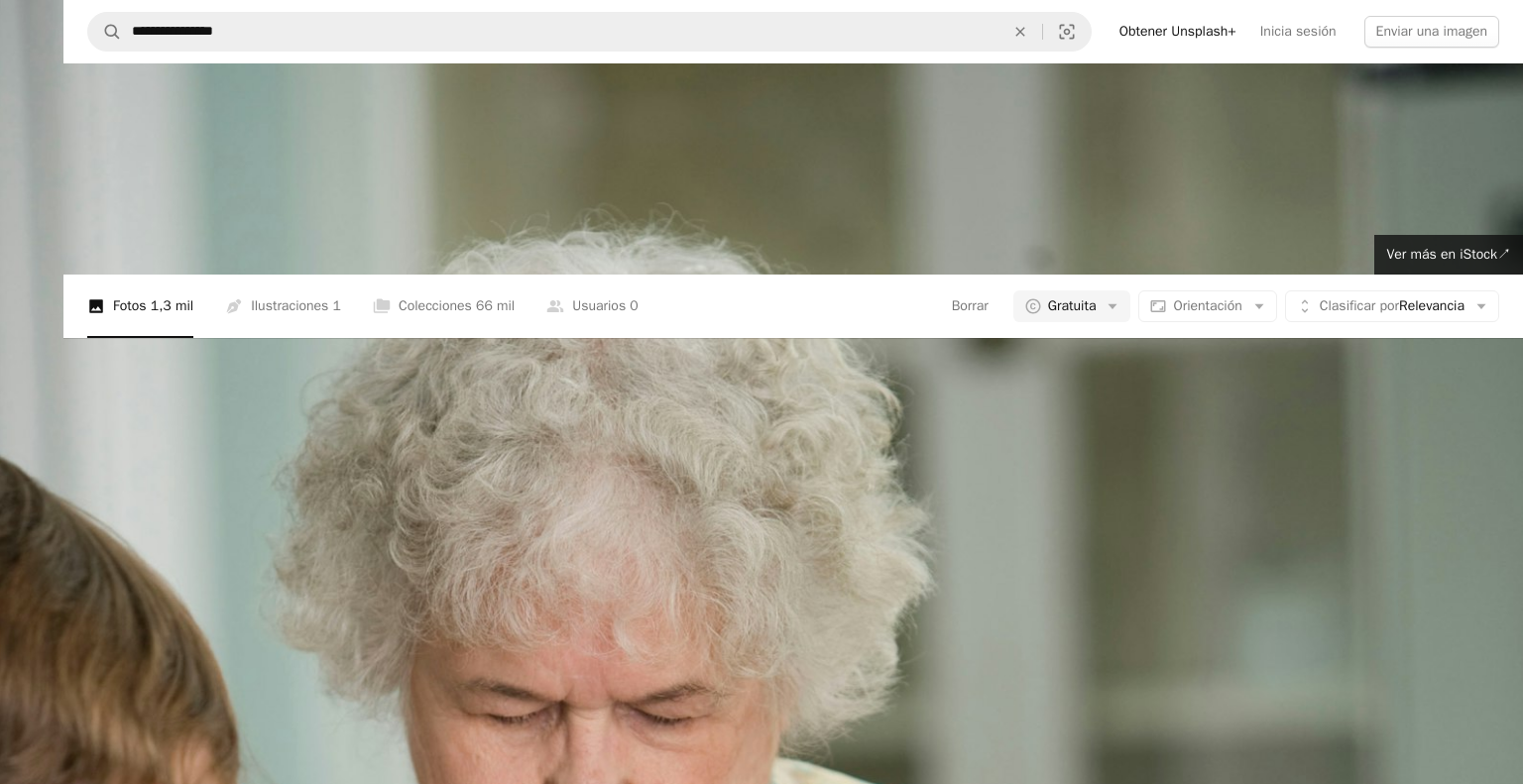 scroll, scrollTop: 728, scrollLeft: 0, axis: vertical 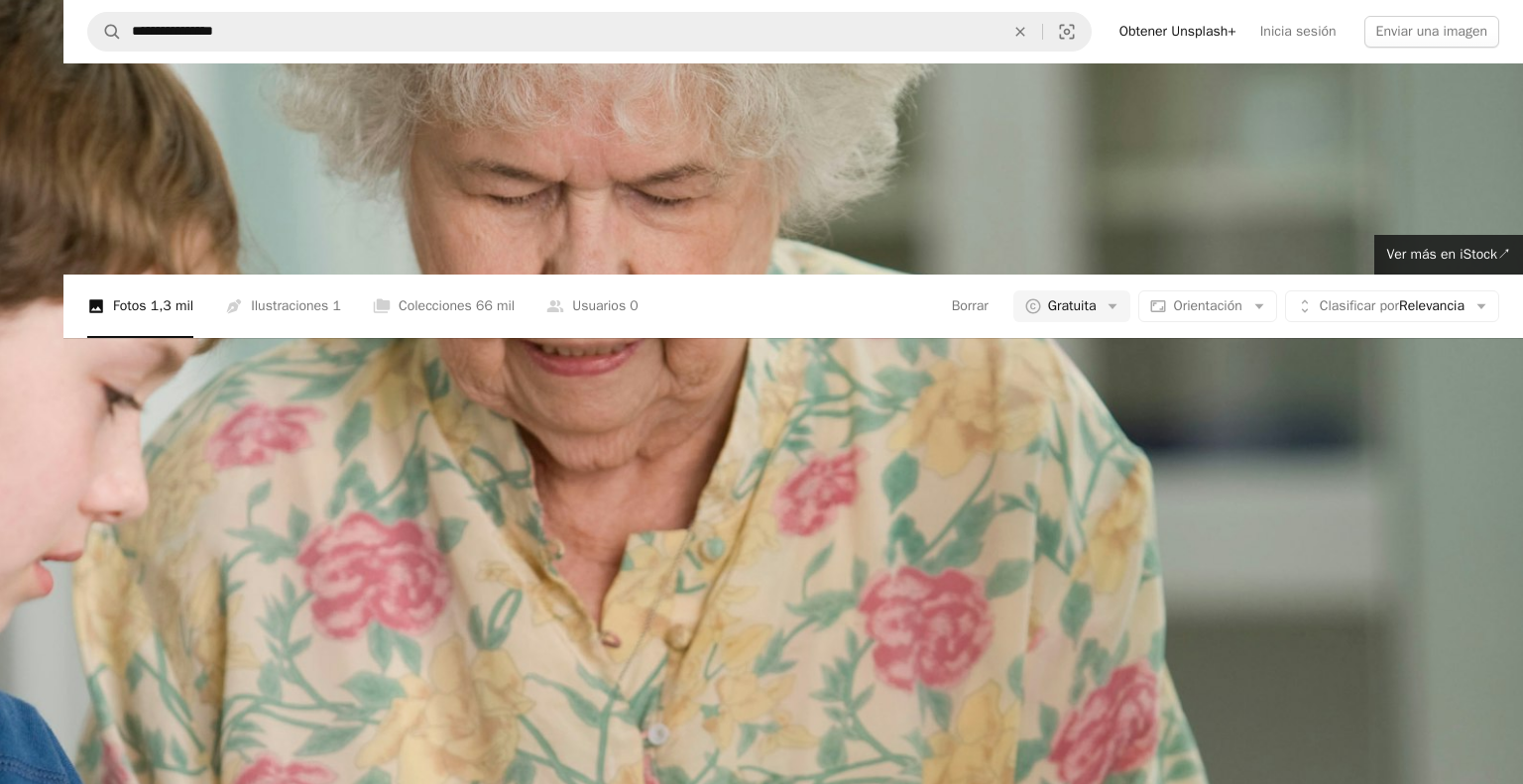 click at bounding box center [762, 622] 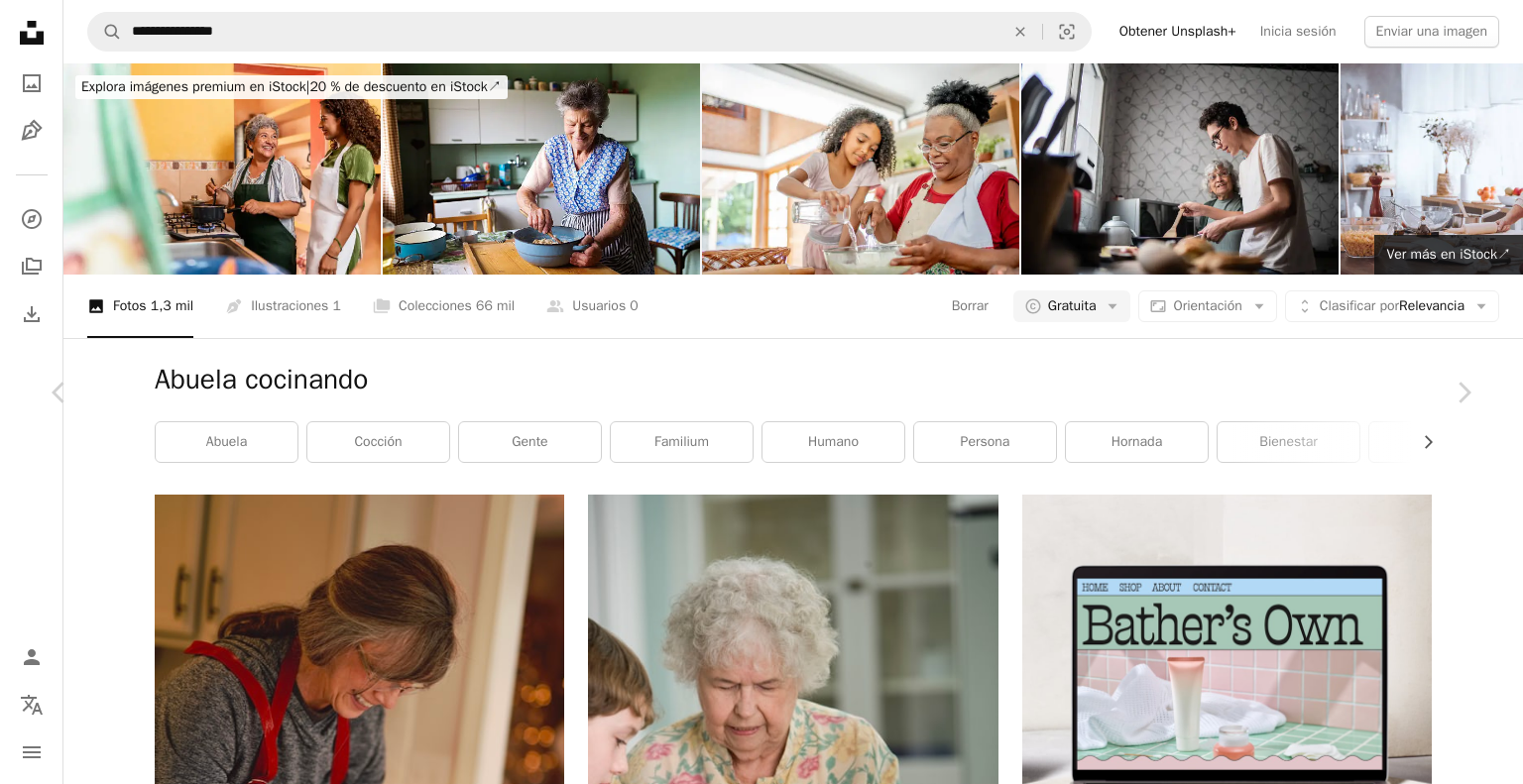 click on "An X shape Chevron left Chevron right CDC cdc A heart A plus sign Descargar gratis Chevron down Zoom in Visualizaciones 4.720.432 Descargas 23.405 Presentado en Gente ,  Familia A forward-right arrow Compartir Info icon Información More Actions Calendar outlined Publicado el  13 de febrero de 2020 Safety Uso gratuito bajo la  Licencia Unsplash mujer retrato gente familia hembra Salud Bienestar cocción sano anciana Bienestar abuela abuela abuela jubilado abuelo Personas sanas caucásico consciente de la salud Salud Pública Imágenes de Creative Commons Explora imágenes premium relacionadas en iStock  |  Ahorra un 20 % con el código UNSPLASH20 Ver más en iStock  ↗️ Imágenes relacionadas A heart A plus sign CDC Arrow pointing down Plus sign for Unsplash+ A heart A plus sign [FIRST] [LAST] Para  Unsplash+ A lock Descargar A heart A plus sign CDC Arrow pointing down A heart A plus sign [FIRST] [LAST] Arrow pointing down Plus sign for Unsplash+ A heart A plus sign Getty Images Para  Unsplash+ A lock CDC" at bounding box center (762, 4906) 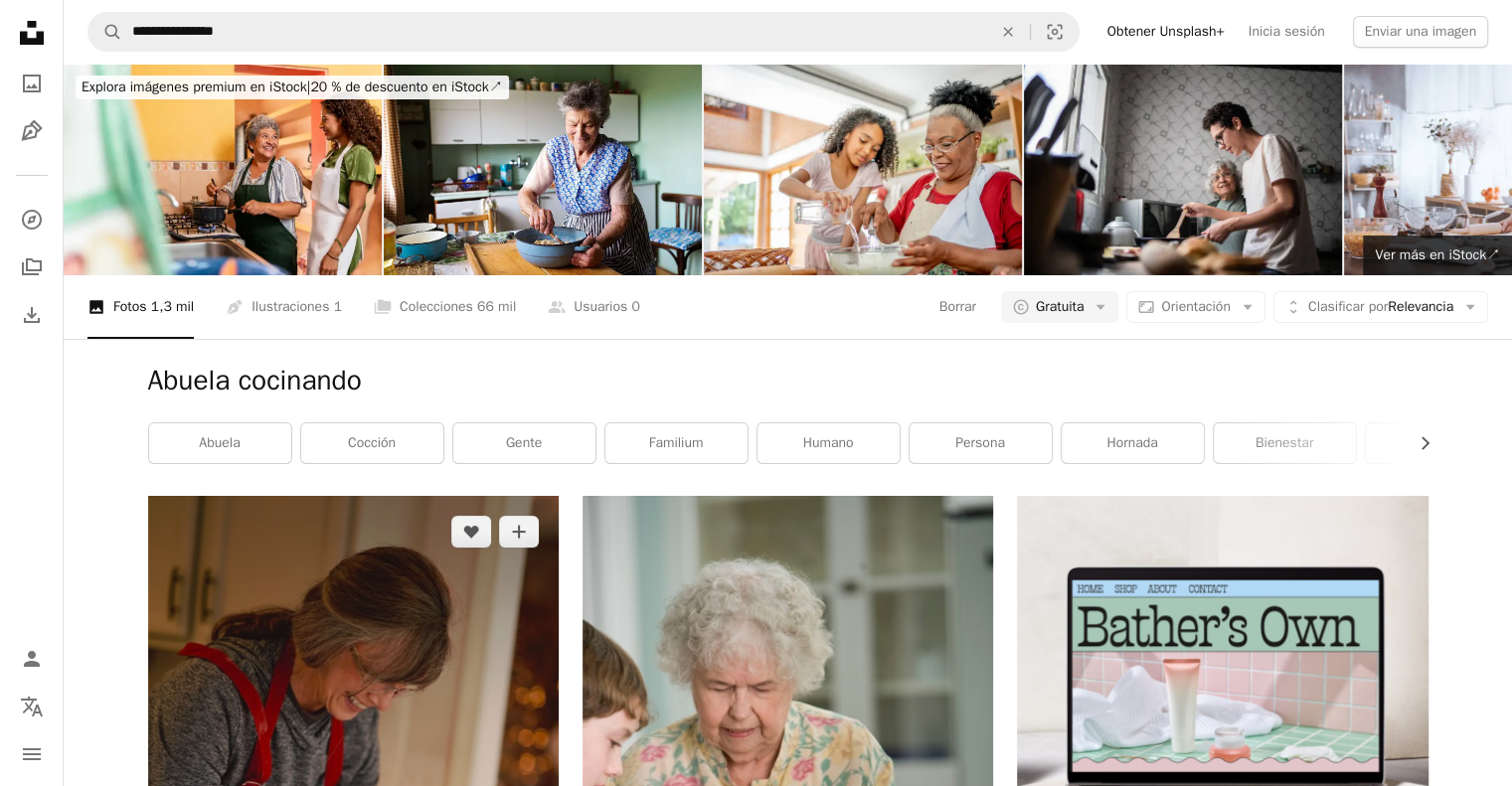 click at bounding box center [353, 803] 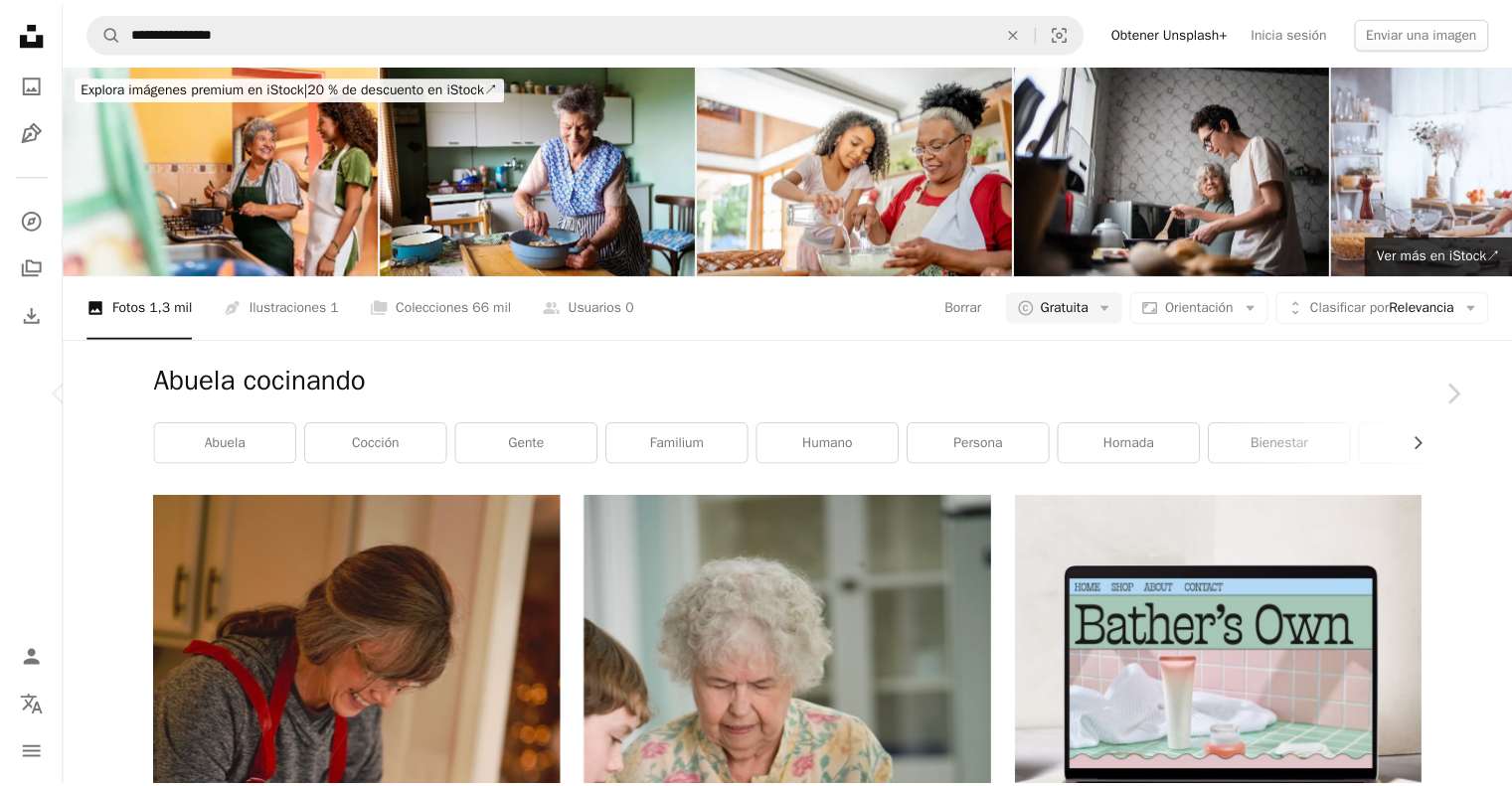 scroll, scrollTop: 1244, scrollLeft: 0, axis: vertical 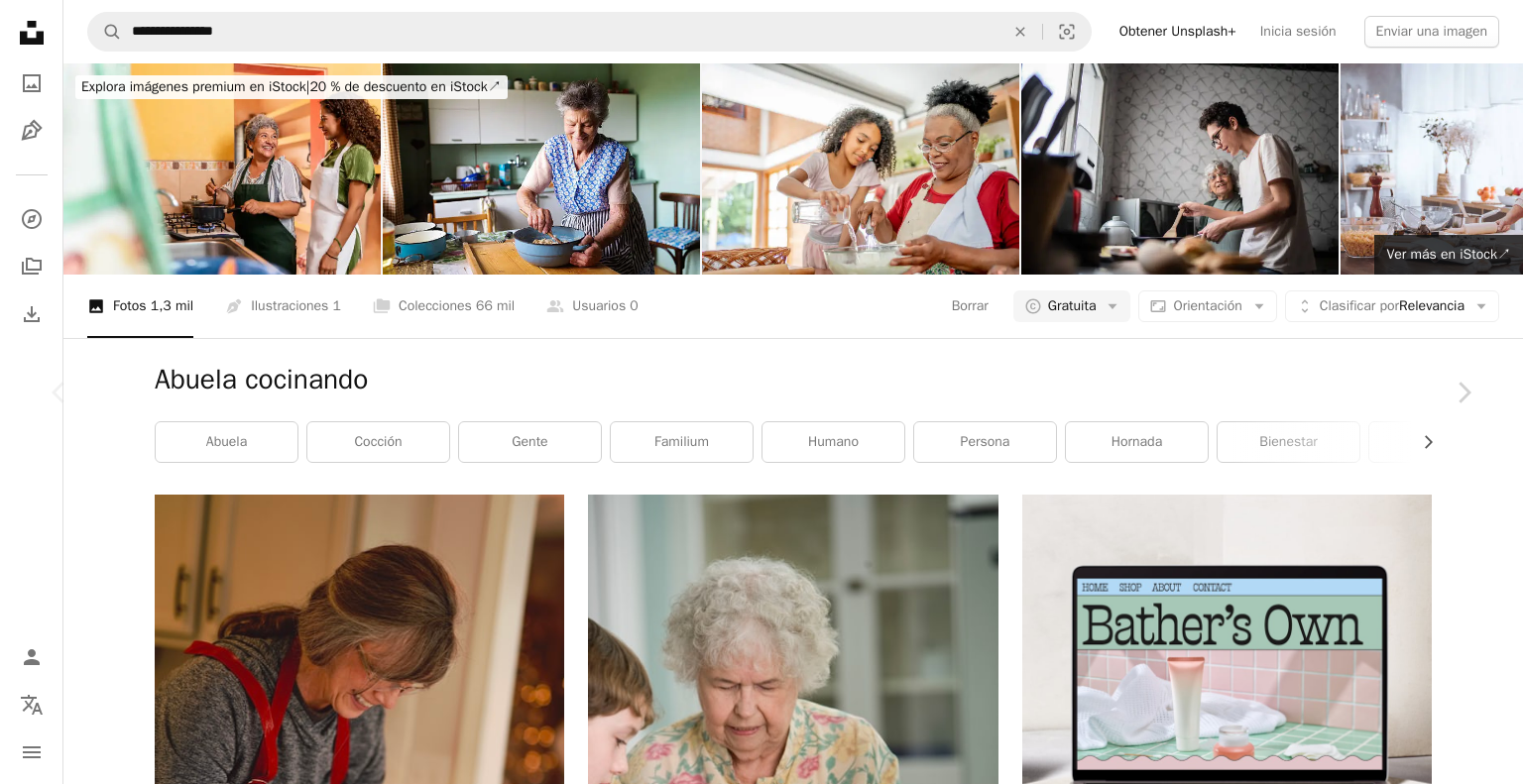 click on "An X shape Chevron left Chevron right Christian Bowen chrishcush A heart A plus sign Descargar gratis Chevron down Zoom in Visualizaciones 3.938.866 Descargas 36.771 Presentado en Familia ,  Gente A forward-right arrow Compartir Info icon Información More Actions Calendar outlined Publicado el  22 de diciembre de 2019 Camera NIKON CORPORATION, NIKON D750 Safety Uso gratuito bajo la  Licencia Unsplash retrato gente anciano hornada abuela abuela envejecimiento viejo, joven edad jóvenes y mayores envejecimiento Envejecer nieta Edad avanzada Navidad víveres Humano familia planta madera Fondos Explora imágenes premium relacionadas en iStock  |  Ahorra un 20 % con el código UNSPLASH20 Ver más en iStock  ↗️ Imágenes relacionadas A heart A plus sign Dan Rooney Disponible para contratación A checkmark inside of a circle Arrow pointing down Plus sign for Unsplash+ A heart A plus sign Getty Images Para  Unsplash+ A lock Descargar A heart A plus sign Tim Mossholder Arrow pointing down A heart A plus sign Para" at bounding box center [762, 4906] 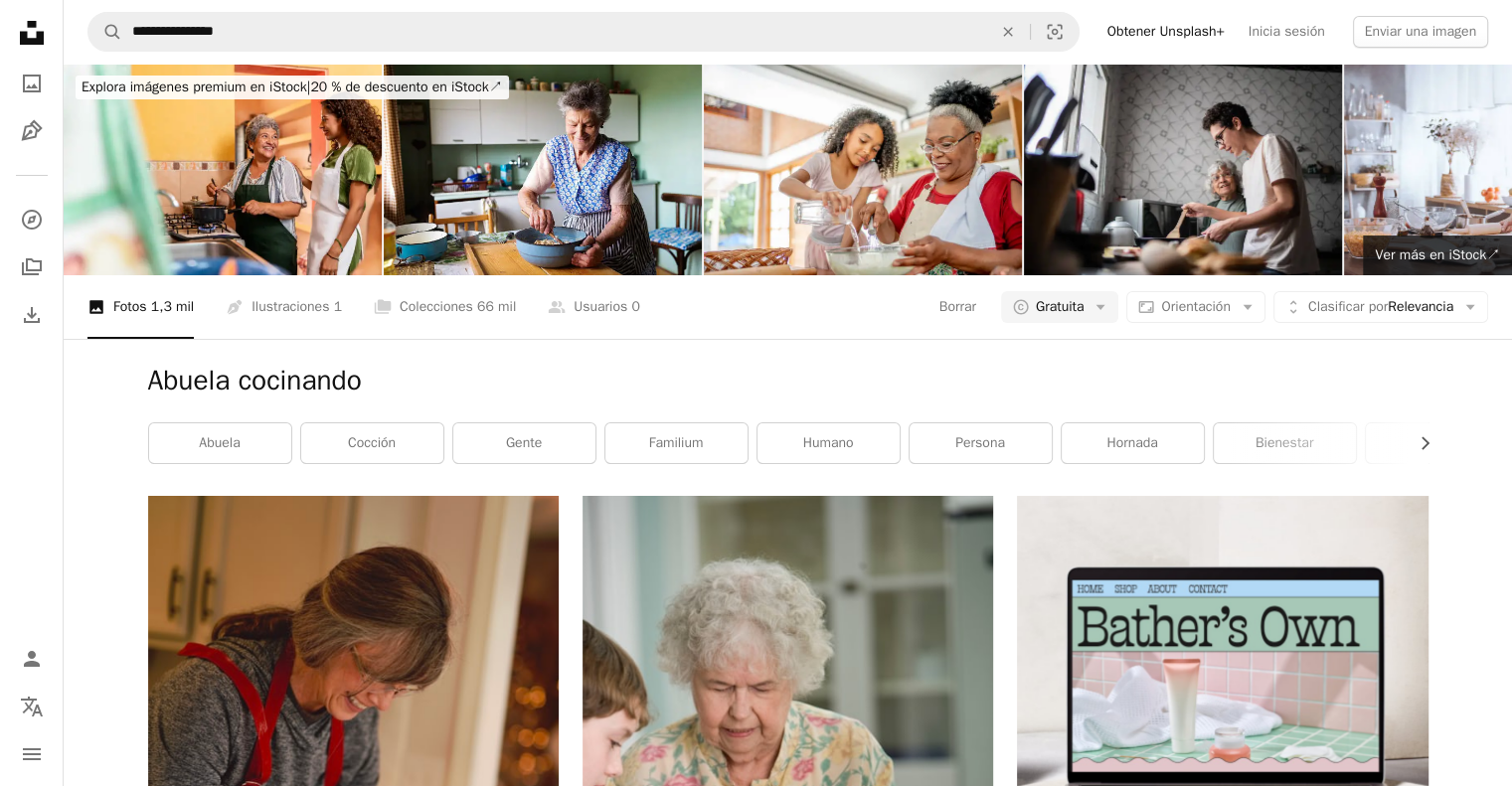 scroll, scrollTop: 5008, scrollLeft: 0, axis: vertical 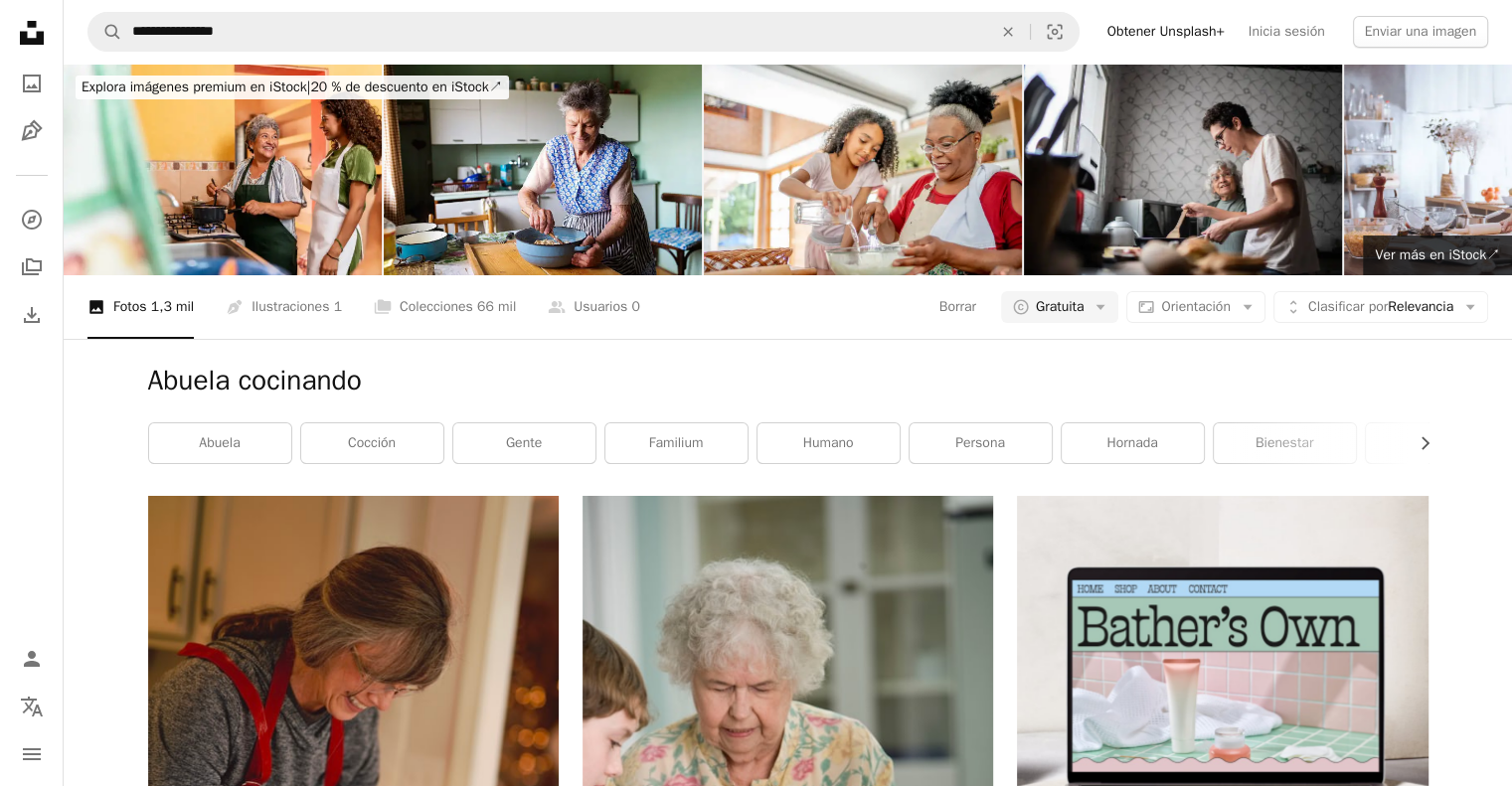 click at bounding box center [353, 5452] 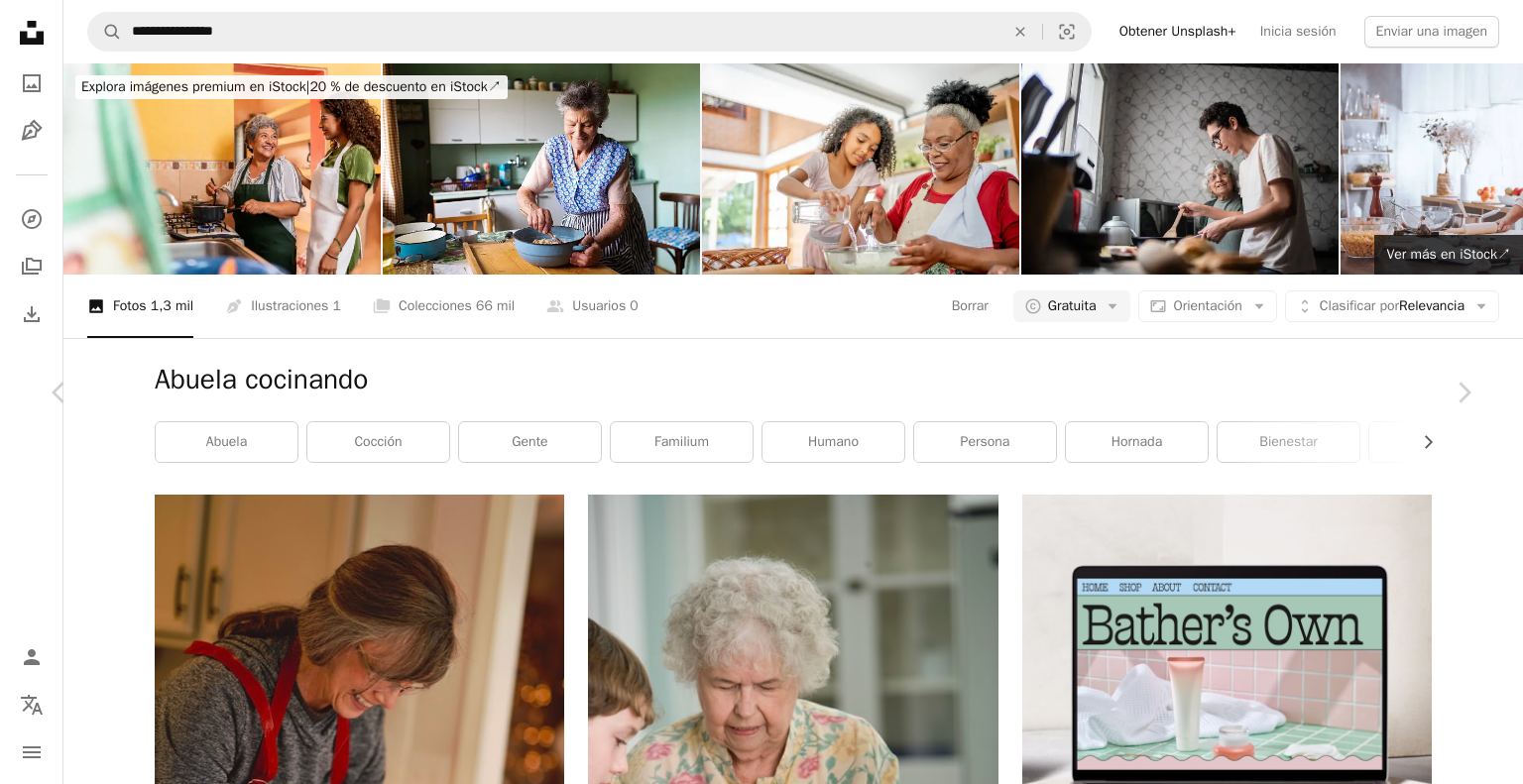 click on "An X shape Chevron left Chevron right Jose Alonso Enciso alonsoenciso_ A heart A plus sign Descargar gratis Chevron down Zoom in Visualizaciones 38.751 Descargas 207 A forward-right arrow Compartir Info icon Información More Actions Calendar outlined Publicado el  16 de febrero de 2019 Camera Canon, EOS 70D Safety Uso gratuito bajo la  Licencia Unsplash Humano gris madera dedo tazón Imágenes gratuitas Explora imágenes premium relacionadas en iStock  |  Ahorra un 20 % con el código UNSPLASH20 Ver más en iStock  ↗️ Imágenes relacionadas A heart A plus sign cal gao Disponible para contratación A checkmark inside of a circle Arrow pointing down A heart A plus sign Júlia Borges Arrow pointing down A heart A plus sign Alex Vámos Disponible para contratación A checkmark inside of a circle Arrow pointing down A heart A plus sign sander traa Disponible para contratación A checkmark inside of a circle Arrow pointing down A heart A plus sign Dan Mall Arrow pointing down Plus sign for Unsplash+ A heart" at bounding box center (762, 10887) 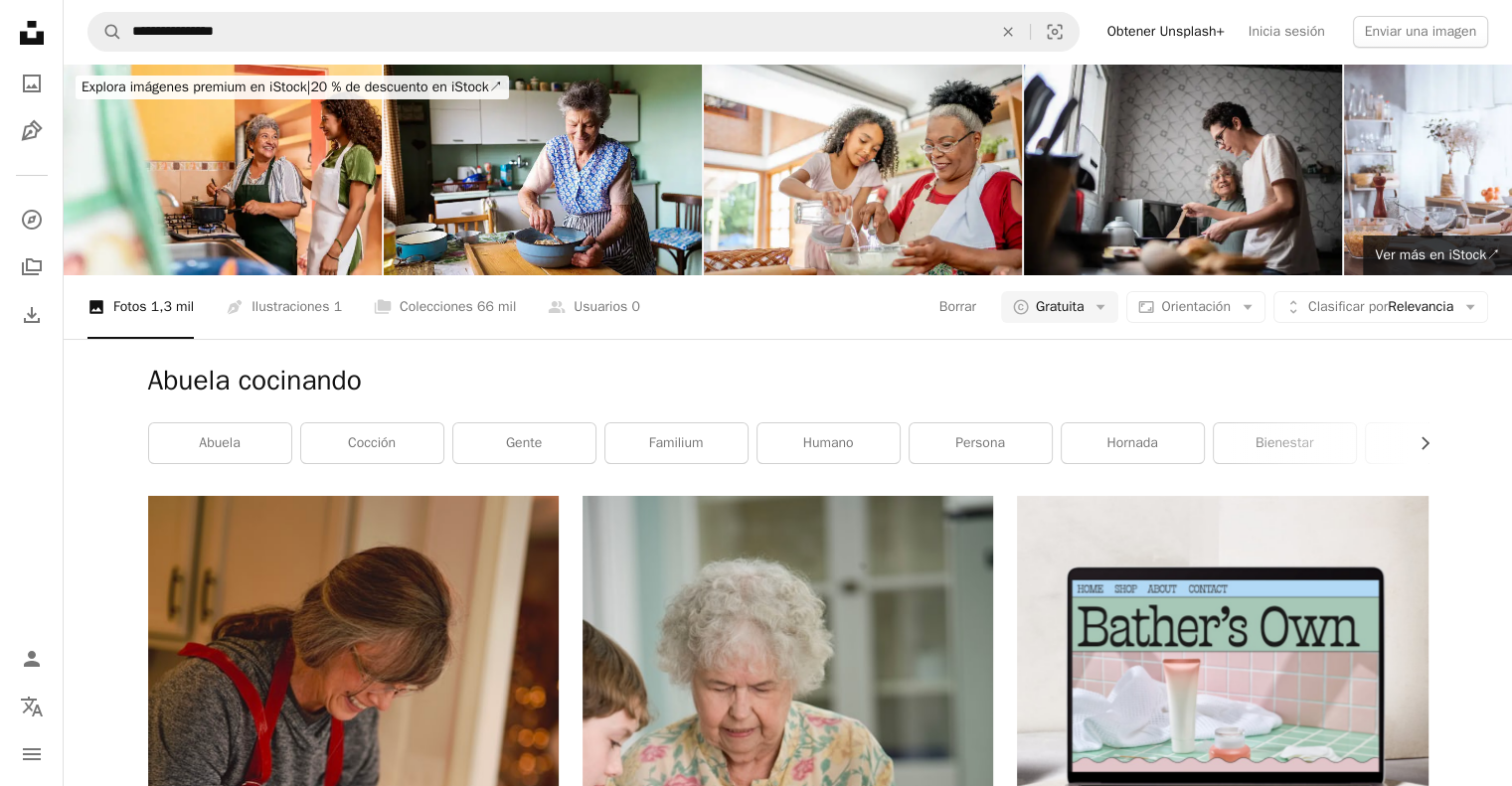 scroll, scrollTop: 11188, scrollLeft: 0, axis: vertical 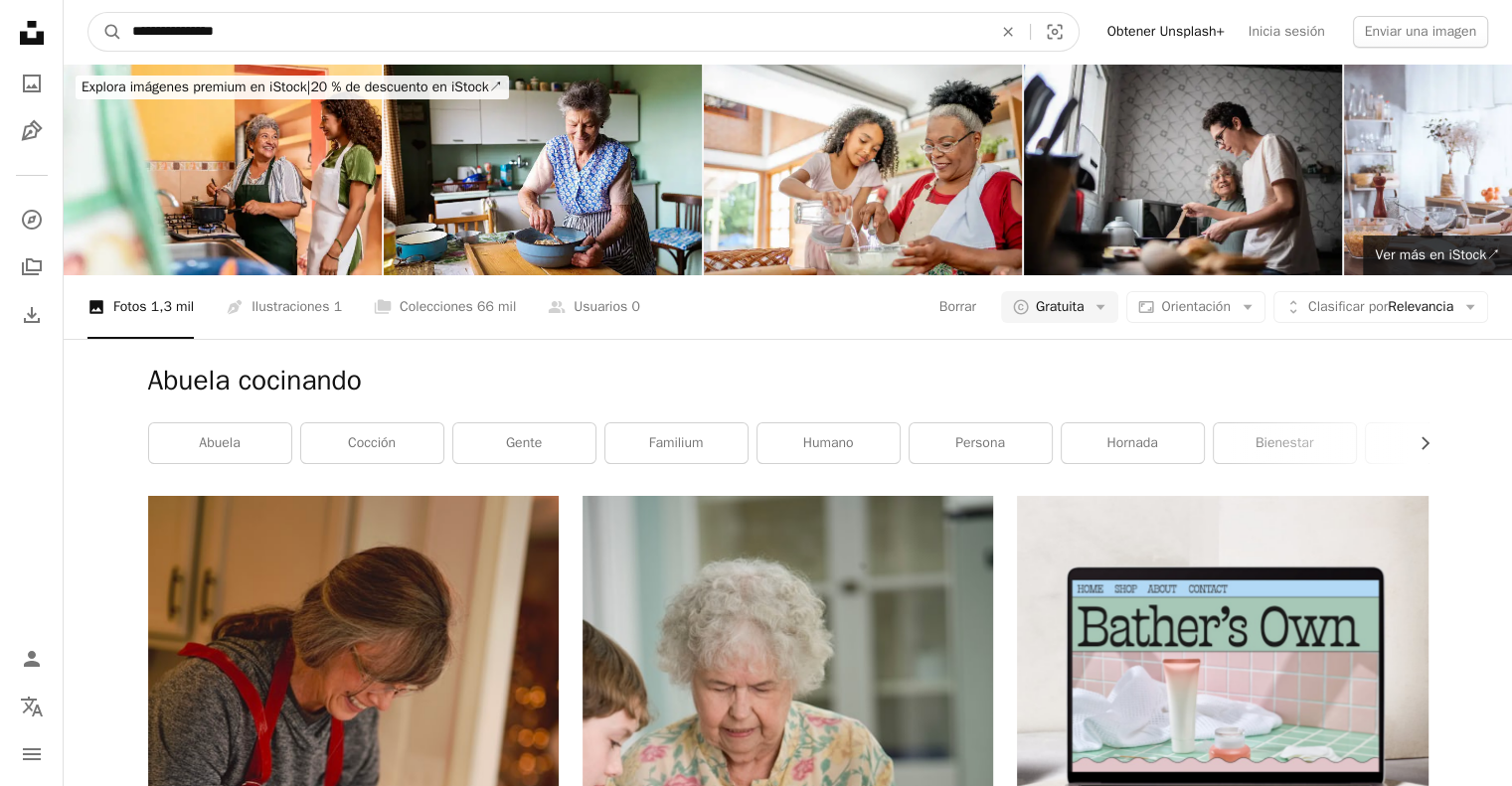 click on "**********" at bounding box center [554, 32] 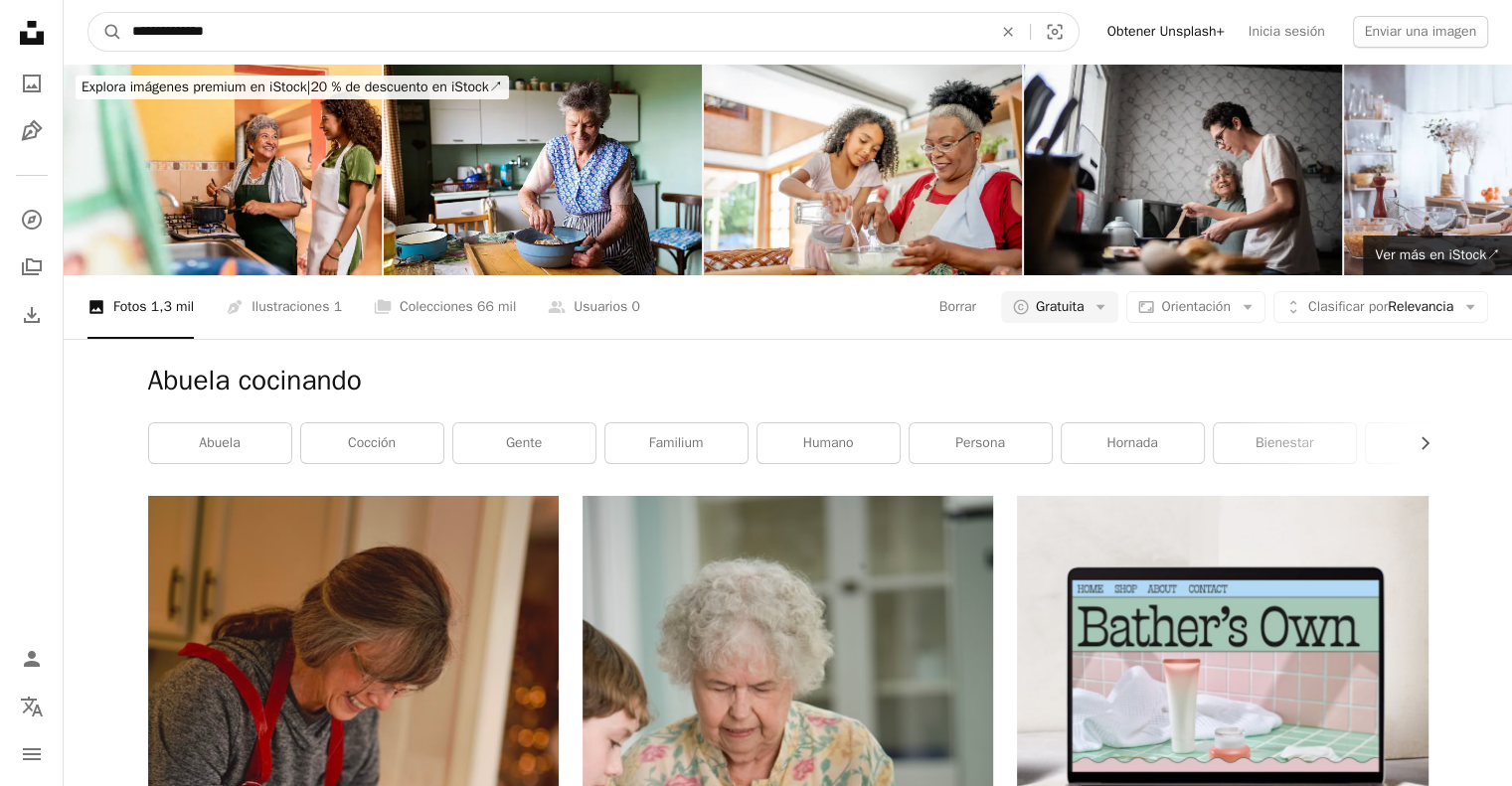 type on "**********" 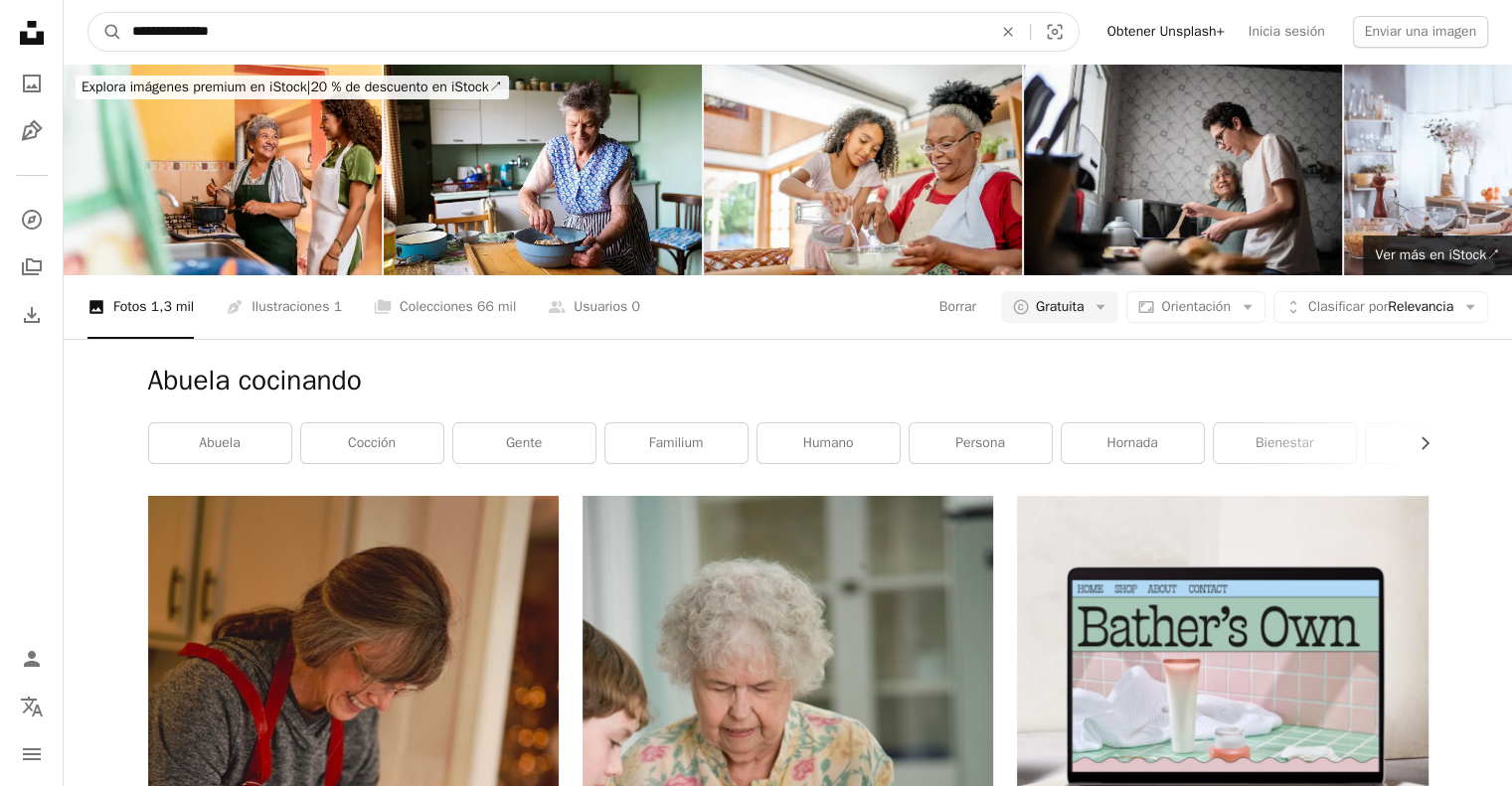 click on "A magnifying glass" at bounding box center [105, 32] 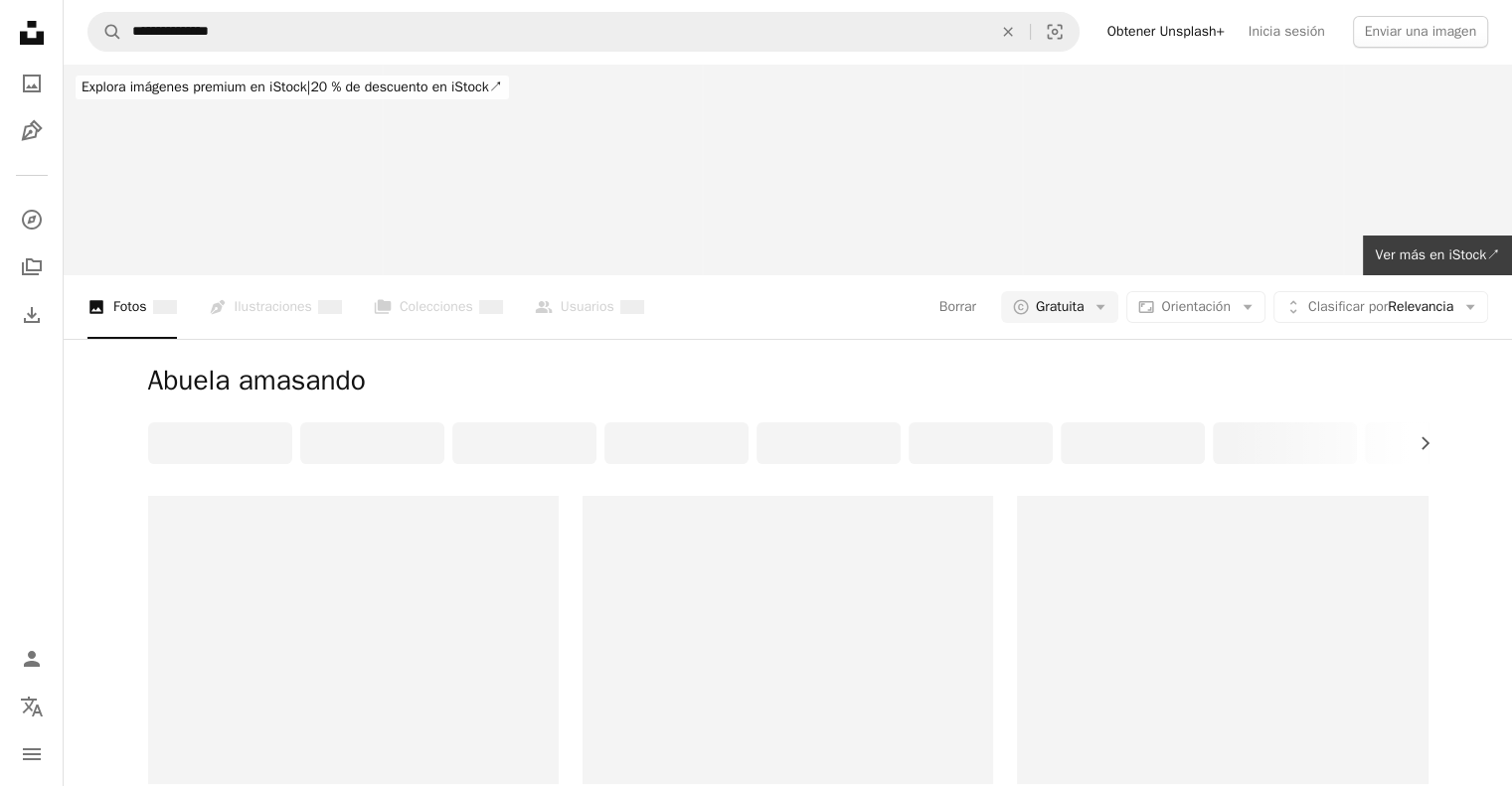 scroll, scrollTop: 0, scrollLeft: 0, axis: both 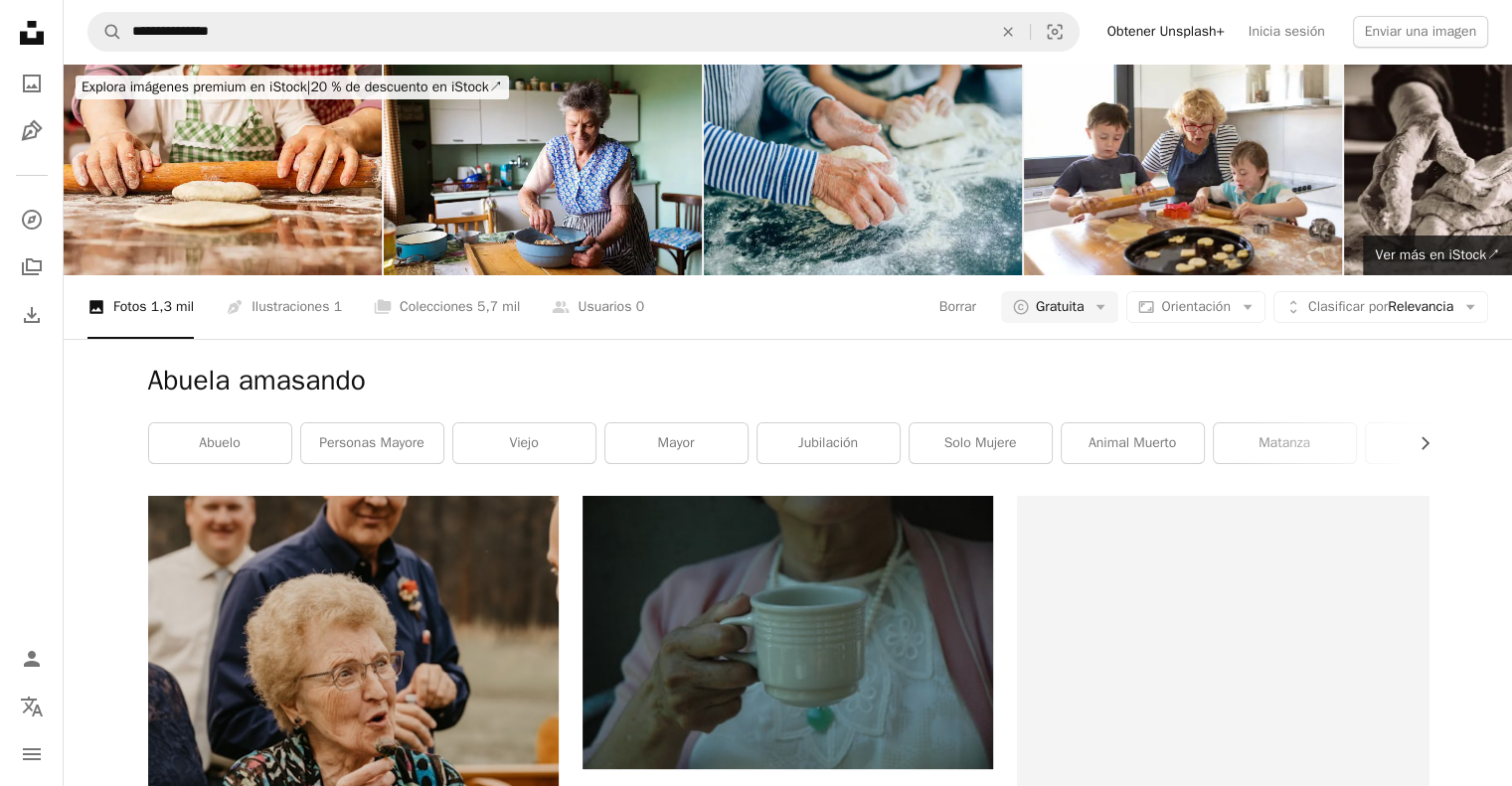 click on "Cargar más" at bounding box center [788, 4345] 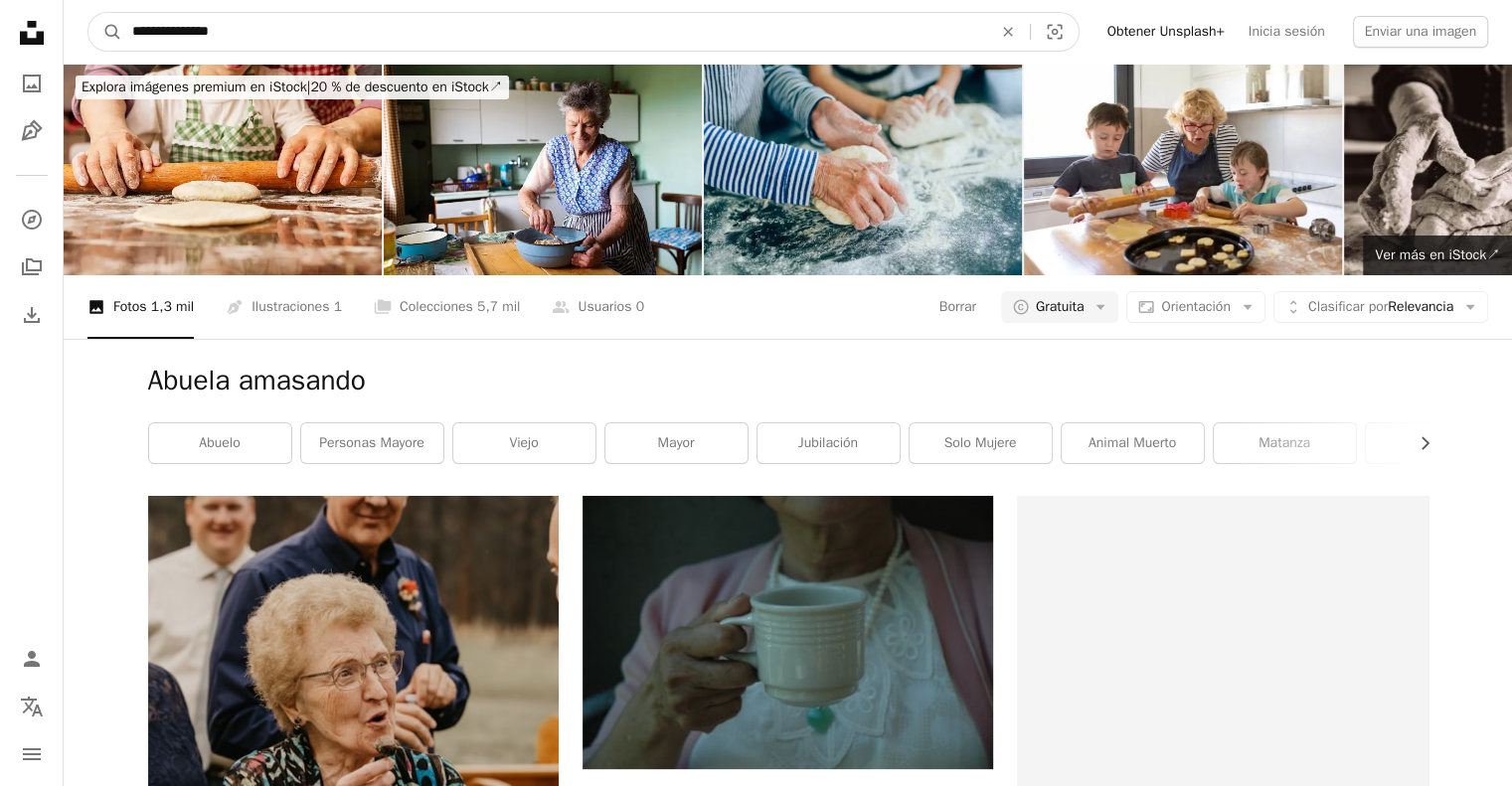 click on "**********" at bounding box center [554, 32] 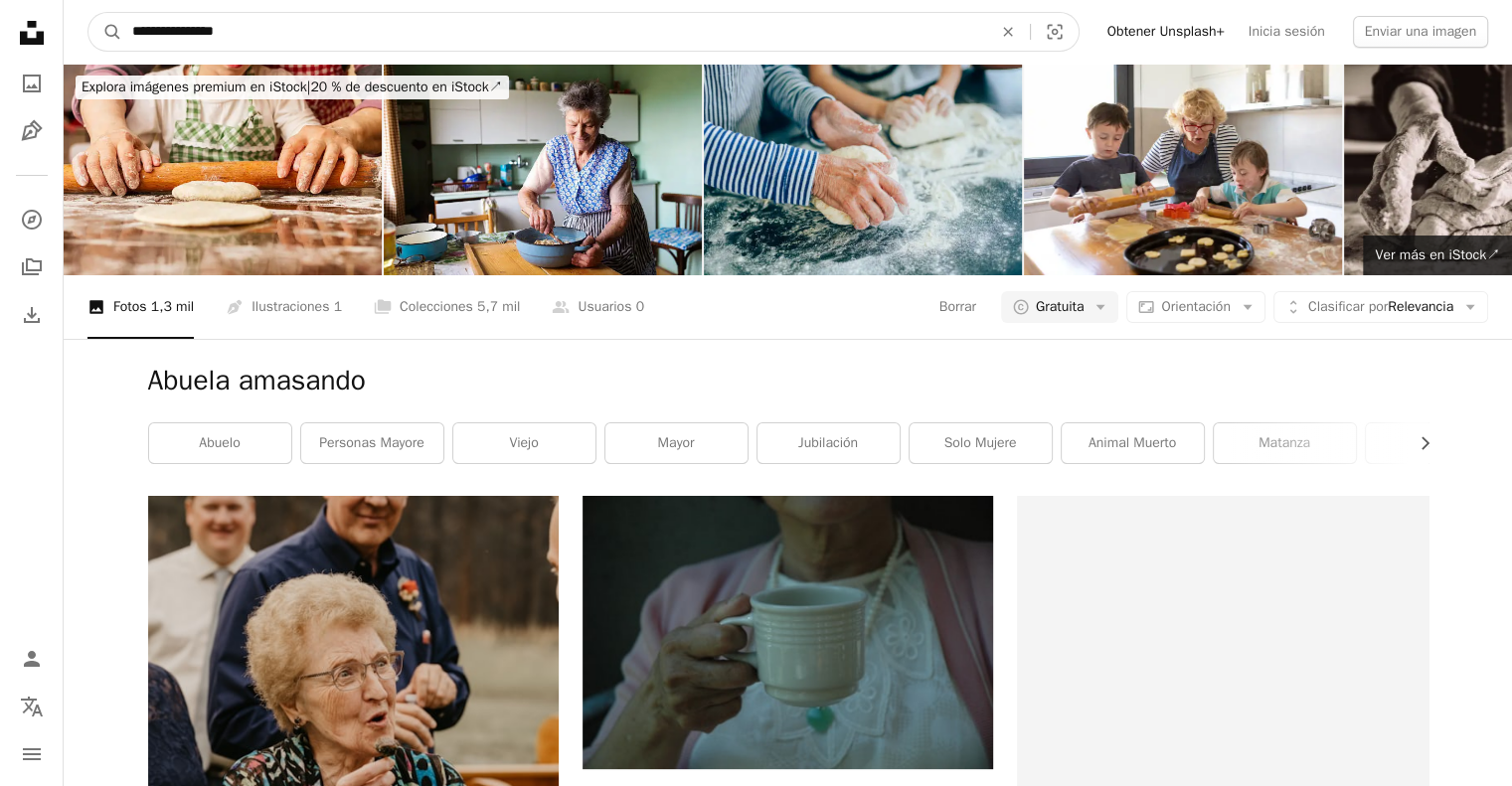 type on "**********" 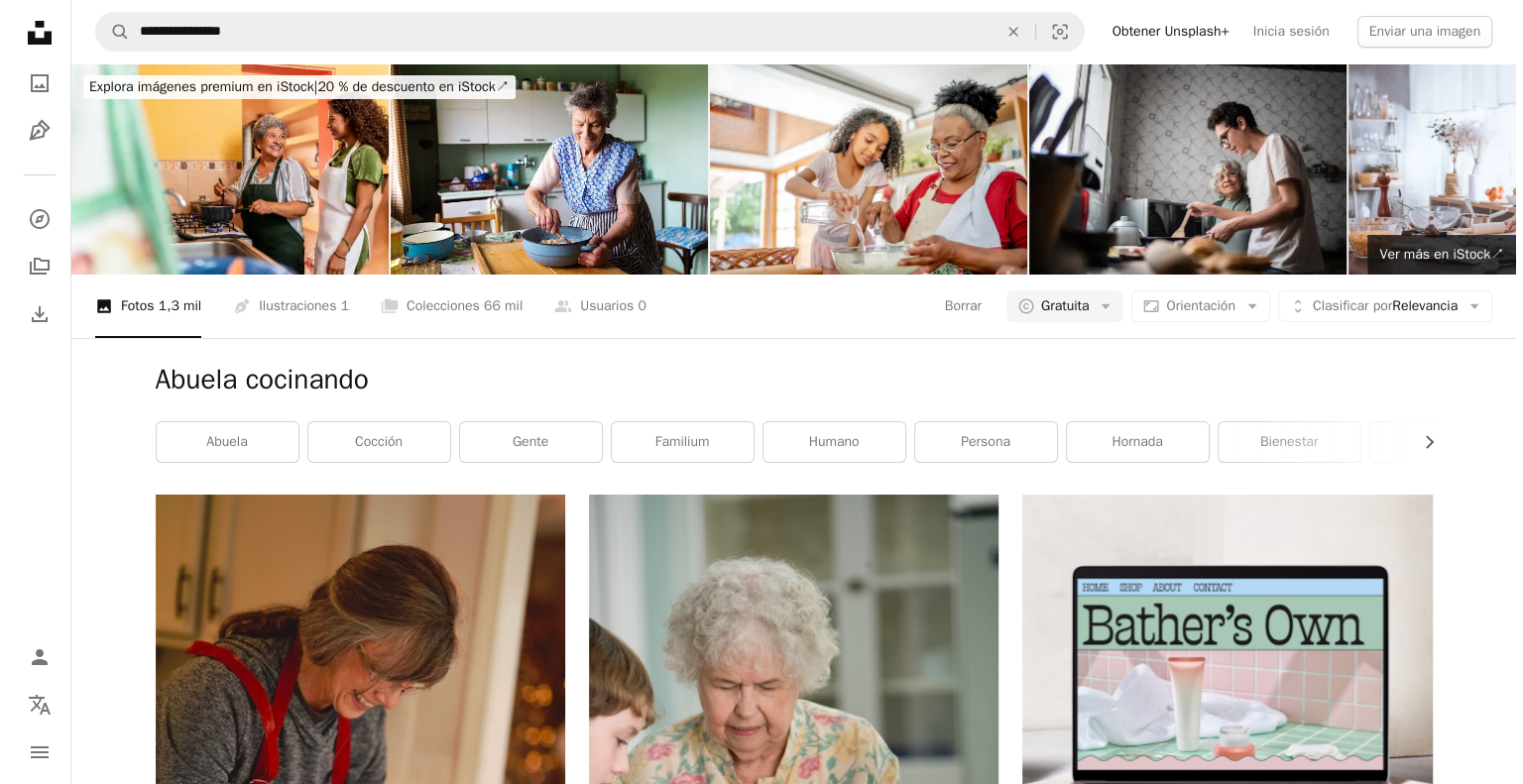 scroll, scrollTop: 424, scrollLeft: 0, axis: vertical 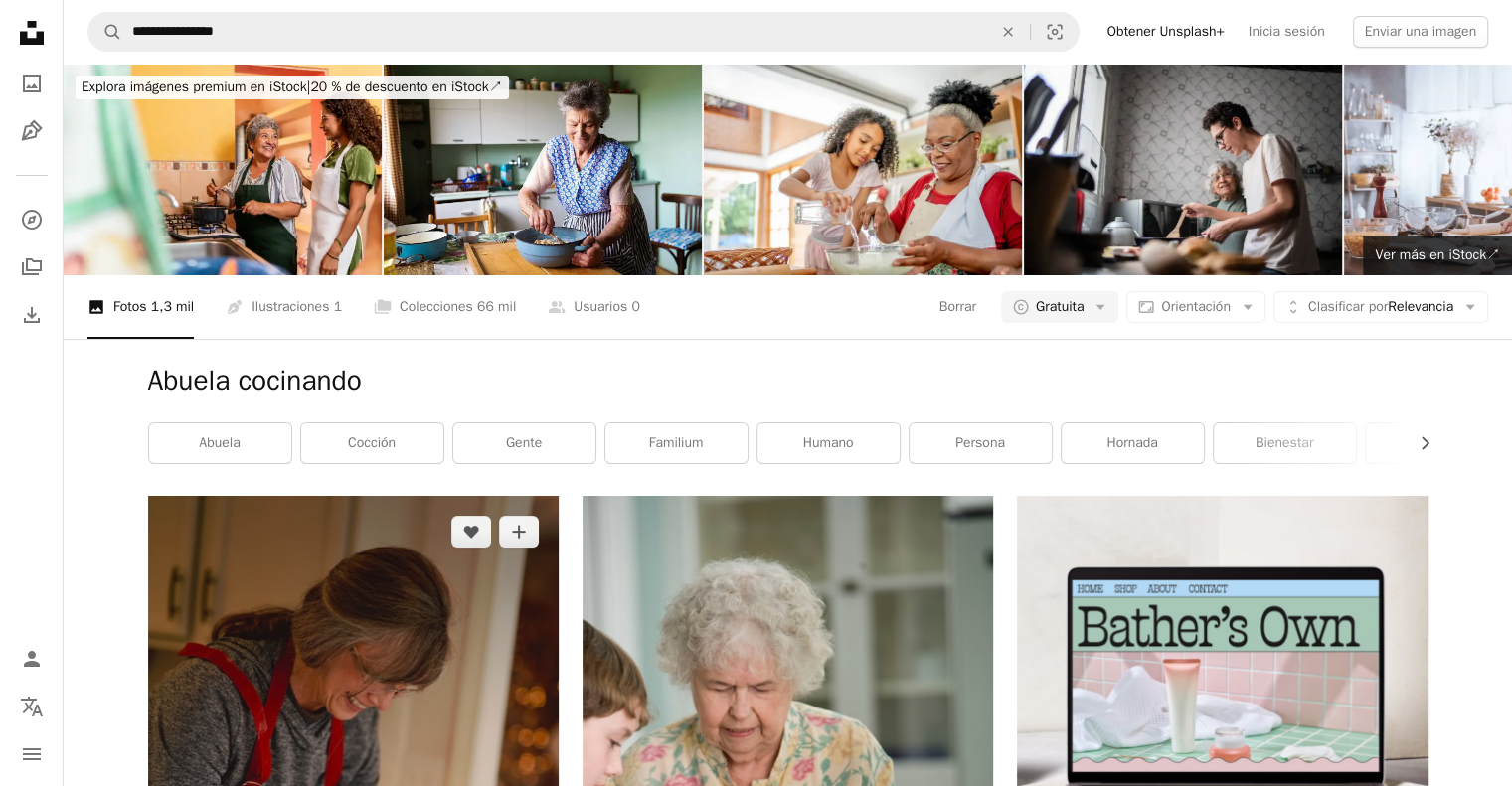 click at bounding box center (353, 803) 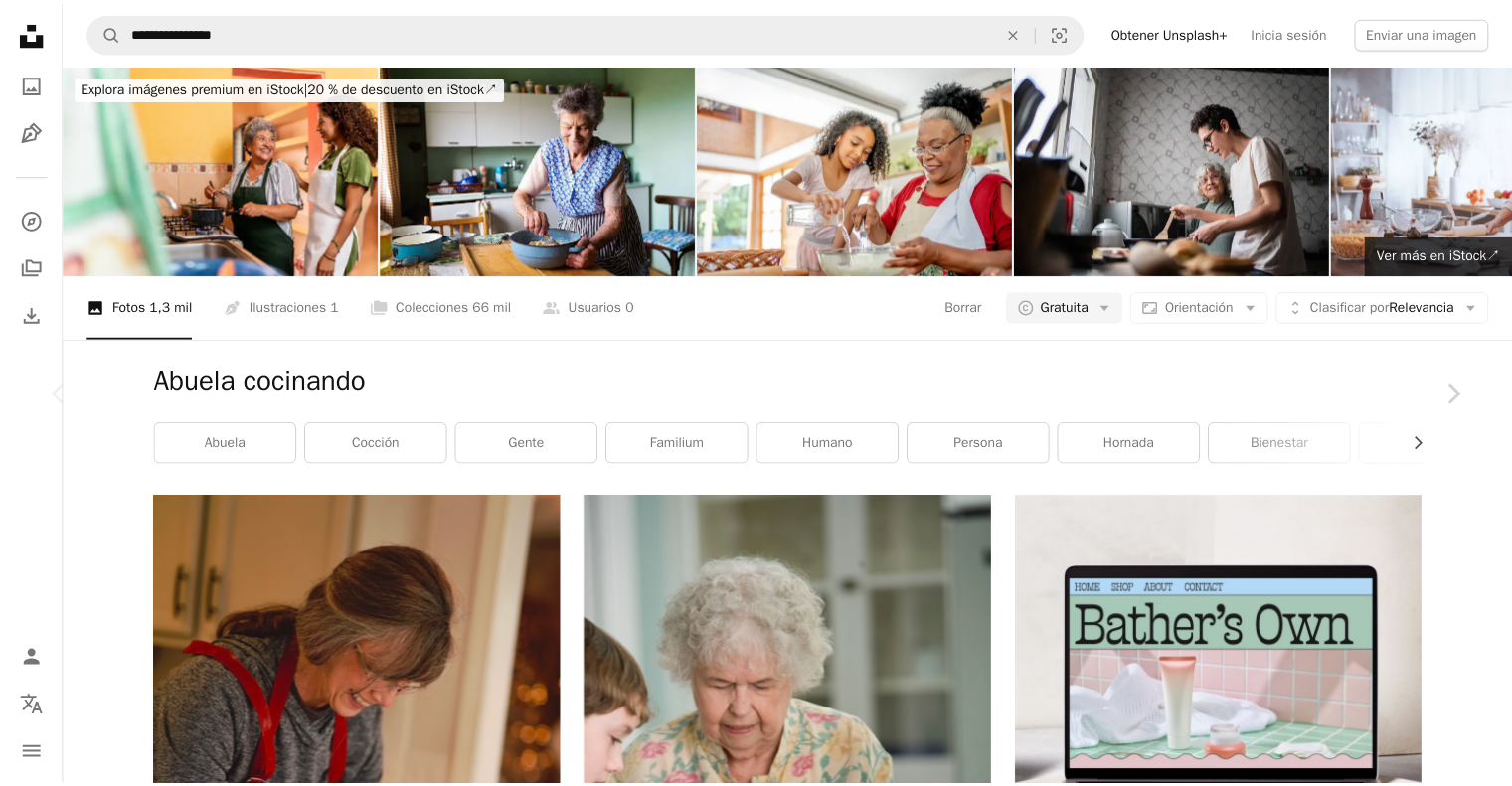 scroll, scrollTop: 165, scrollLeft: 0, axis: vertical 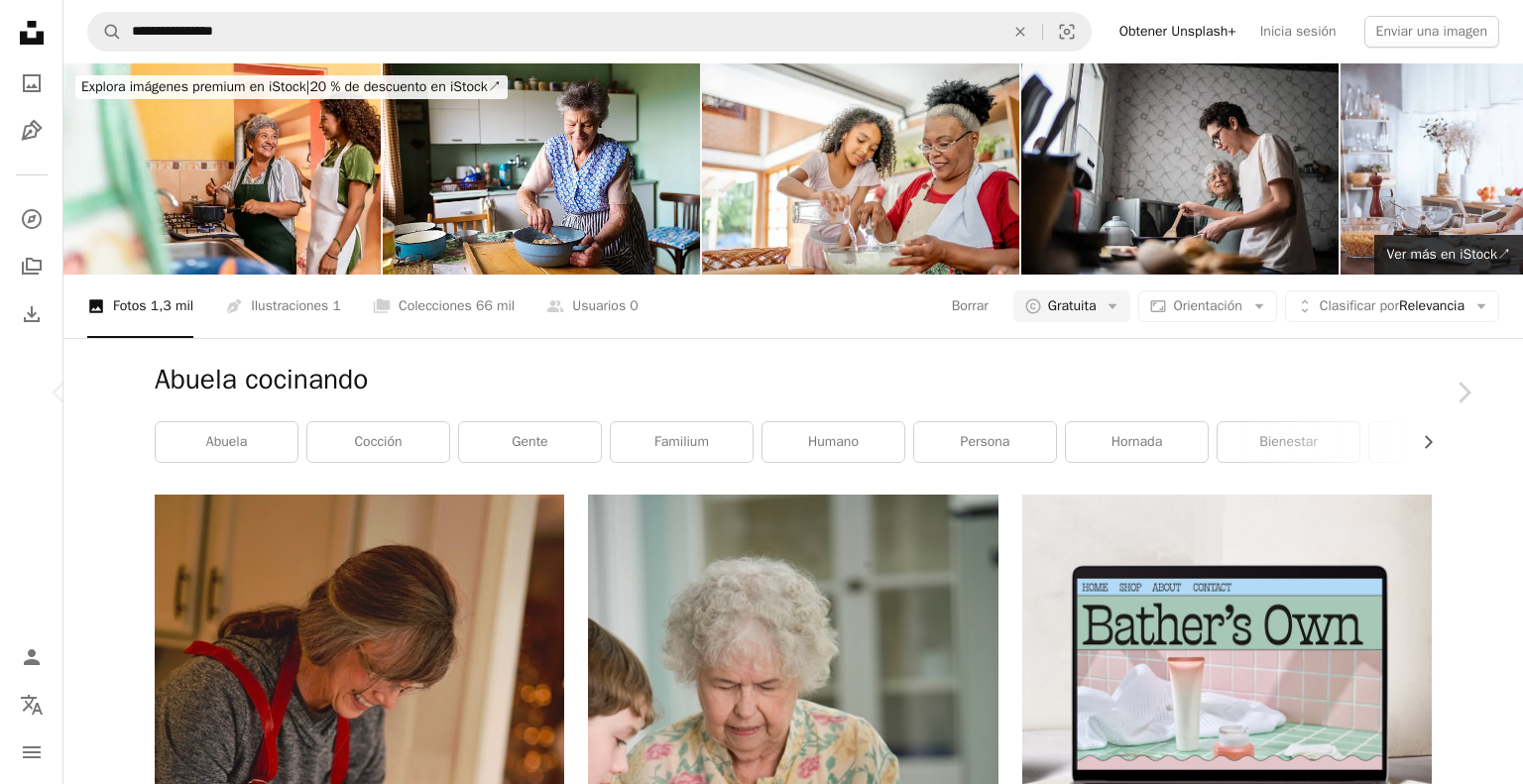 click on "An X shape Chevron left Chevron right Christian Bowen chrishcush A heart A plus sign Descargar gratis Chevron down Zoom in Visualizaciones 3.938.866 Descargas 36.771 Presentado en Familia ,  Gente A forward-right arrow Compartir Info icon Información More Actions Calendar outlined Publicado el  22 de diciembre de 2019 Camera NIKON CORPORATION, NIKON D750 Safety Uso gratuito bajo la  Licencia Unsplash retrato gente anciano hornada abuela abuela envejecimiento viejo, joven edad jóvenes y mayores envejecimiento Envejecer nieta Edad avanzada Navidad víveres Humano familia planta madera Fondos Explora imágenes premium relacionadas en iStock  |  Ahorra un 20 % con el código UNSPLASH20 Ver más en iStock  ↗️ Imágenes relacionadas A heart A plus sign Dan Rooney Disponible para contratación A checkmark inside of a circle Arrow pointing down Plus sign for Unsplash+ A heart A plus sign Getty Images Para  Unsplash+ A lock Descargar A heart A plus sign Tim Mossholder Arrow pointing down A heart A plus sign Para" at bounding box center (762, 25028) 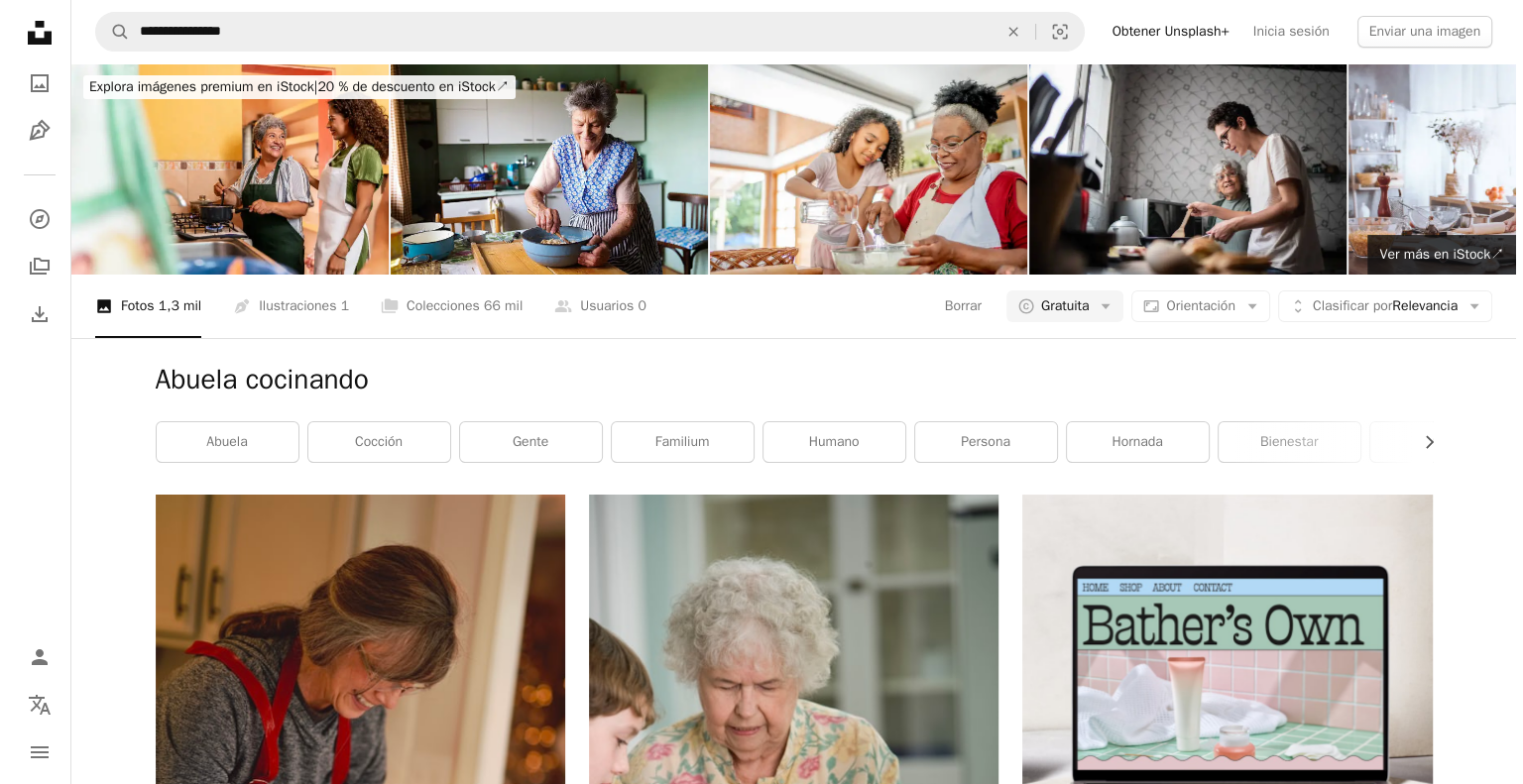scroll, scrollTop: 3148, scrollLeft: 0, axis: vertical 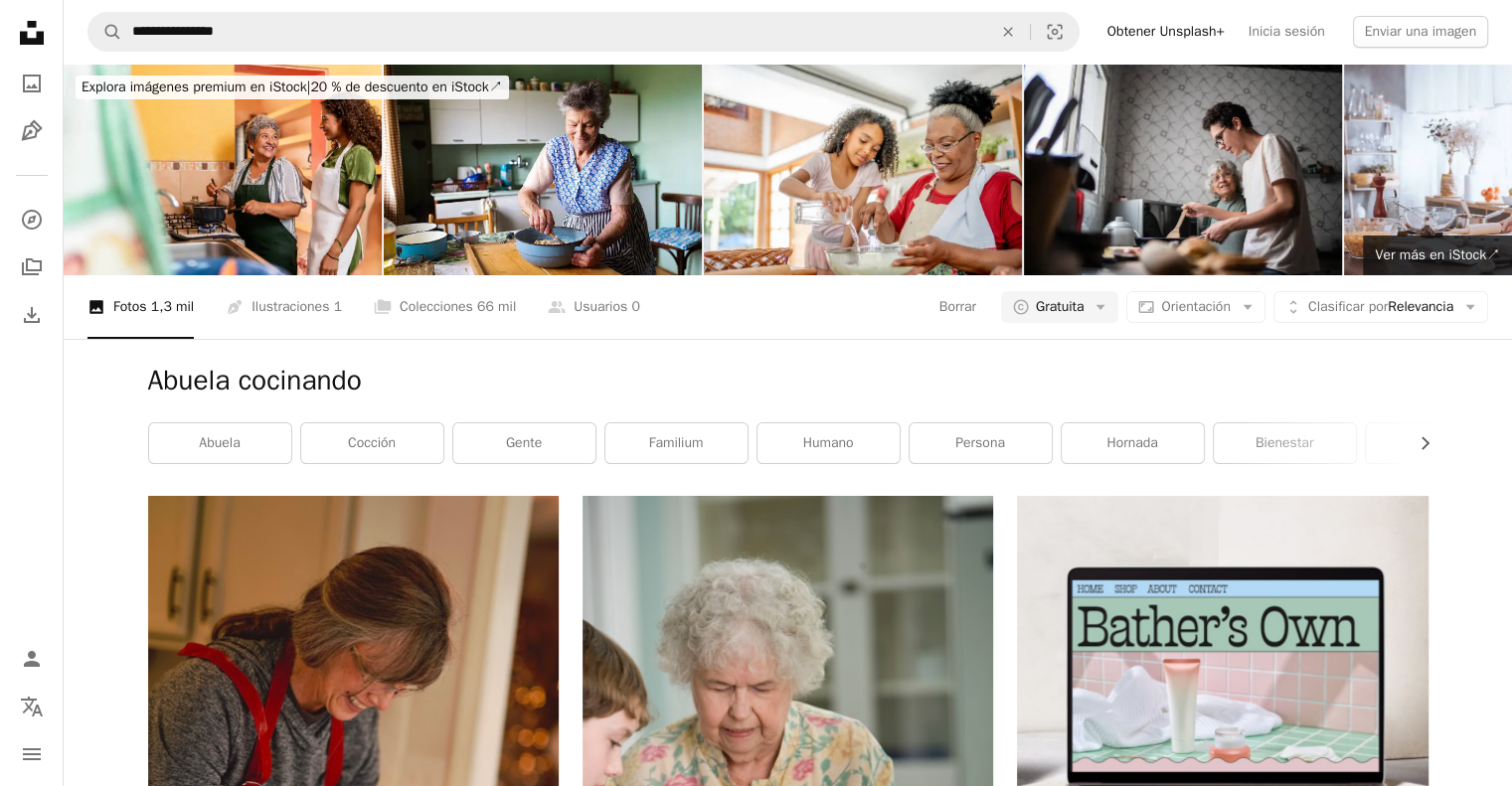 click at bounding box center [1222, 3578] 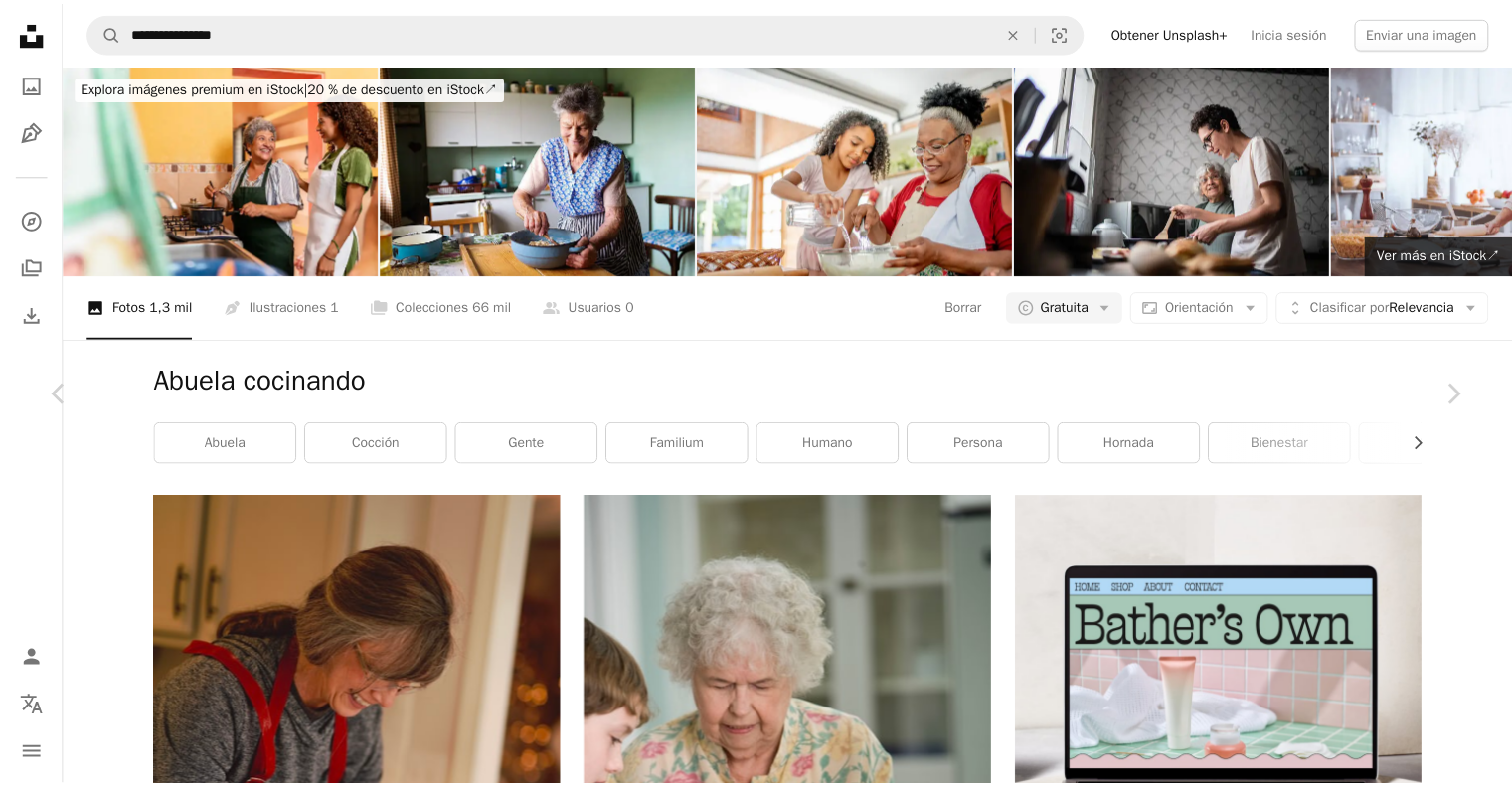 scroll, scrollTop: 1317, scrollLeft: 0, axis: vertical 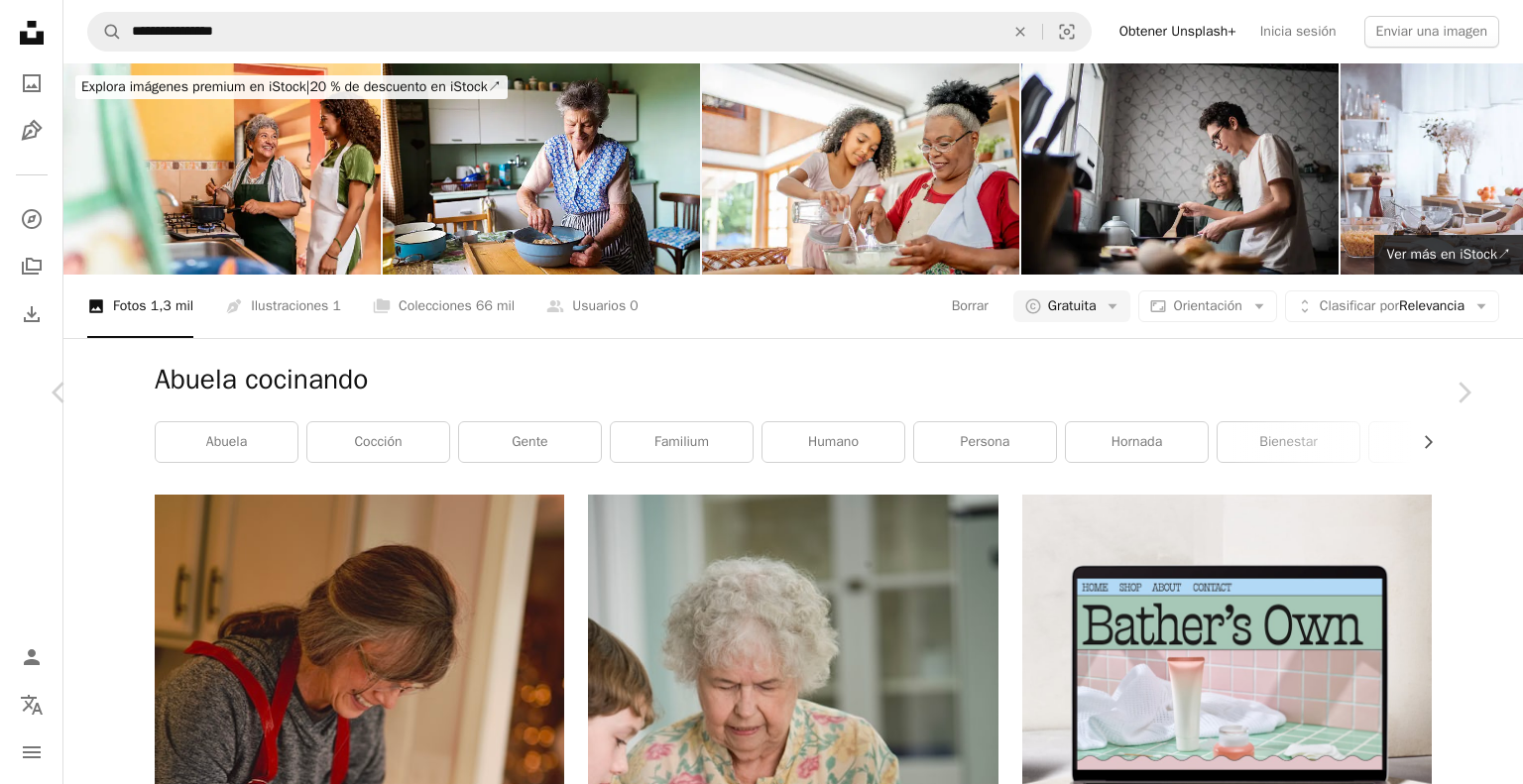 click on "An X shape Chevron left Chevron right Andres Molina Disponible para contratación A checkmark inside of a circle A heart A plus sign Descargar gratis Chevron down Zoom in Visualizaciones 225.436 Descargas 2214 A forward-right arrow Compartir Info icon Información More Actions A map marker [CITY], [COUNTRY] Calendar outlined Publicado el  16 de noviembre de 2021 Camera SONY, ILCE-7M3 Safety Uso gratuito bajo la  Licencia Unsplash víveres aventura [STATE] expresión aperitivo Humano madera Estados Unidos gafas accesorio dedo accesorios sentada madera contrachapada jubilado [CITY] Imágenes de dominio público Explora imágenes premium relacionadas en iStock  |  Ahorra un 20 % con el código UNSPLASH20 Ver más en iStock   ↗️ Imágenes relacionadas A heart A plus sign Lucas Margoni Arrow pointing down A heart A plus sign Ismael Efe Top Disponible para contratación A checkmark inside of a circle Arrow pointing down Plus sign for Unsplash+ A heart A plus sign A. C. Para  Unsplash+ A lock Descargar A heart" at bounding box center [762, 25028] 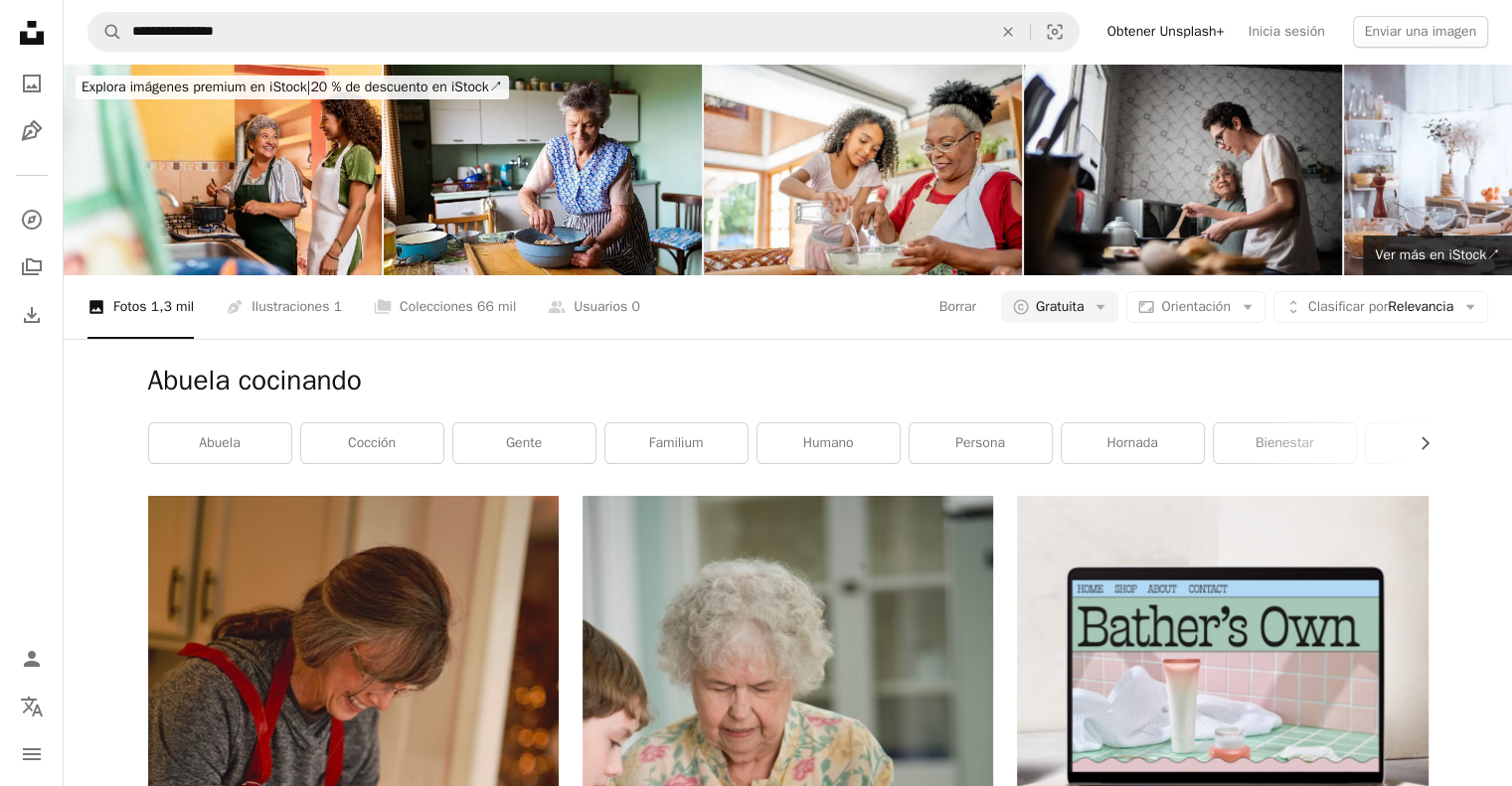 scroll, scrollTop: 360, scrollLeft: 0, axis: vertical 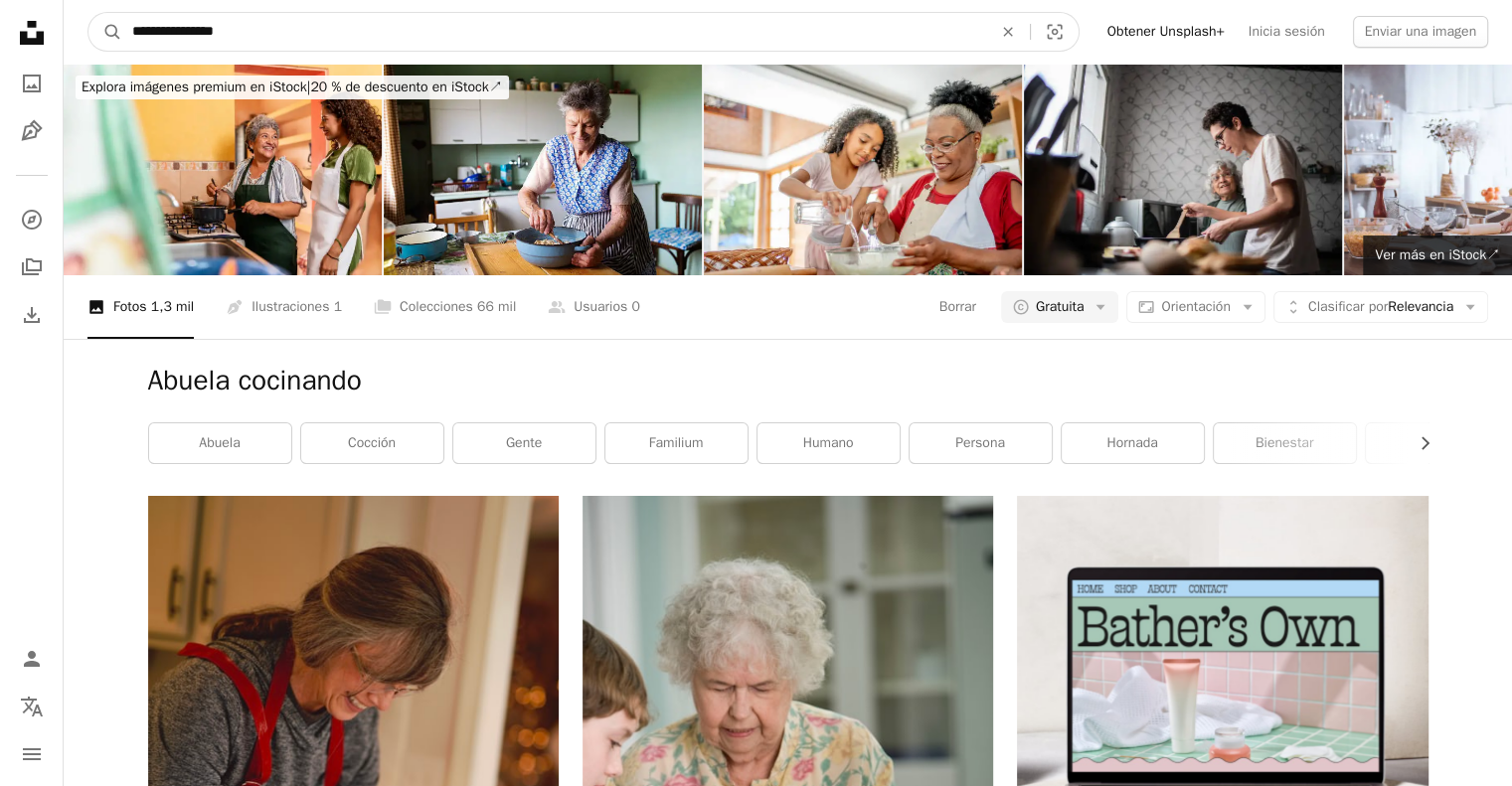 click on "**********" at bounding box center (554, 32) 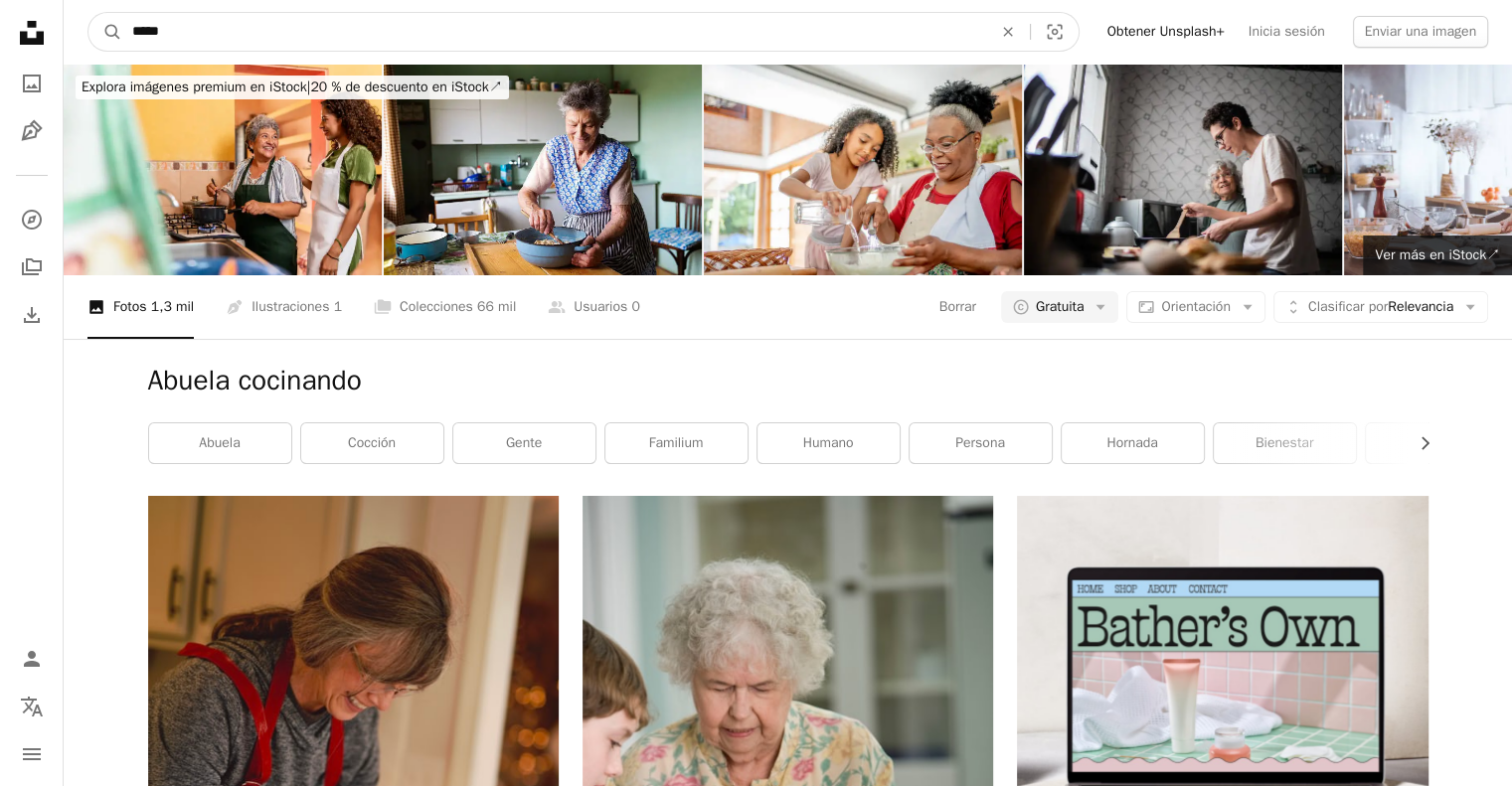 type on "******" 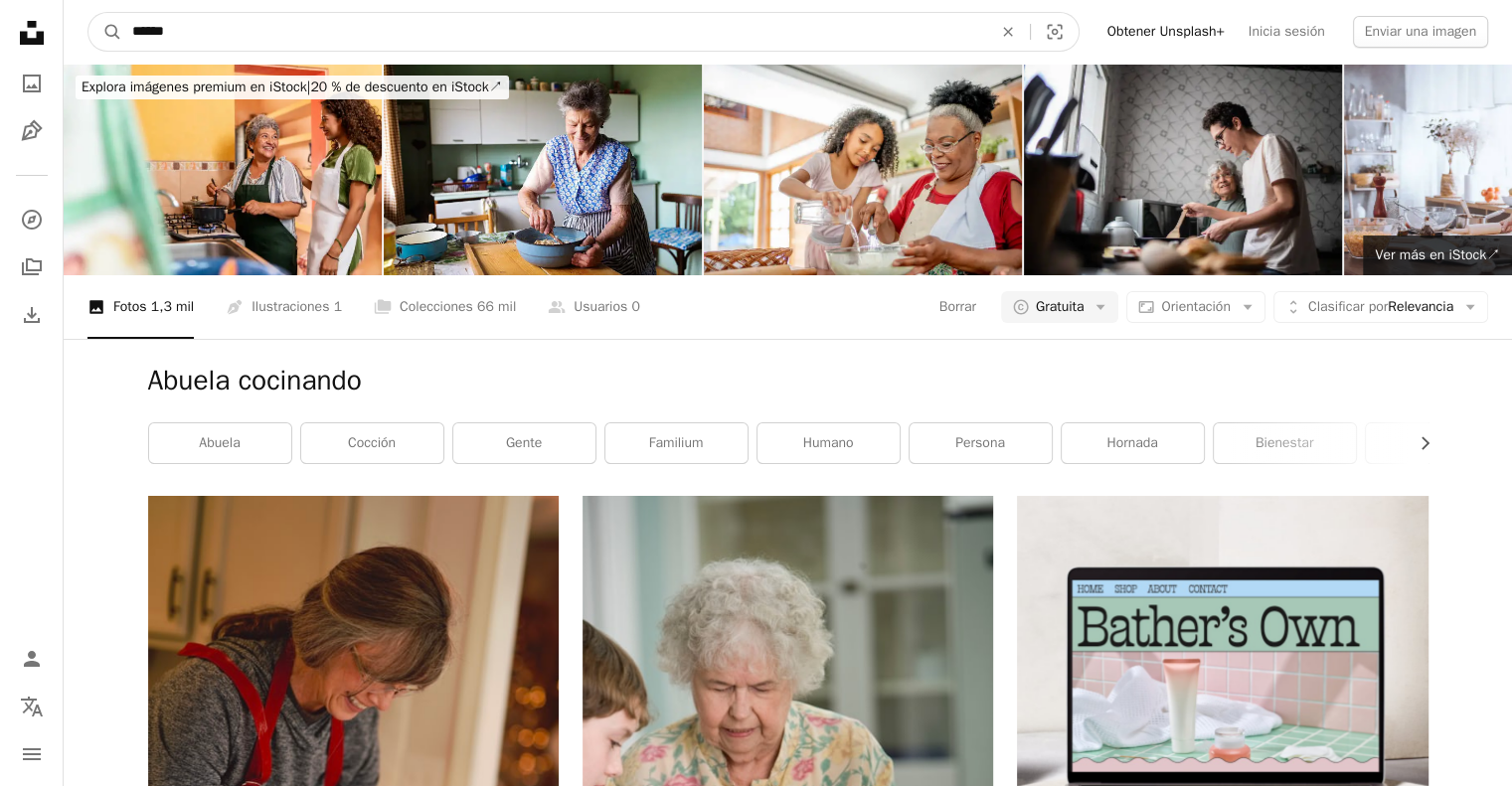 click on "A magnifying glass" at bounding box center (105, 32) 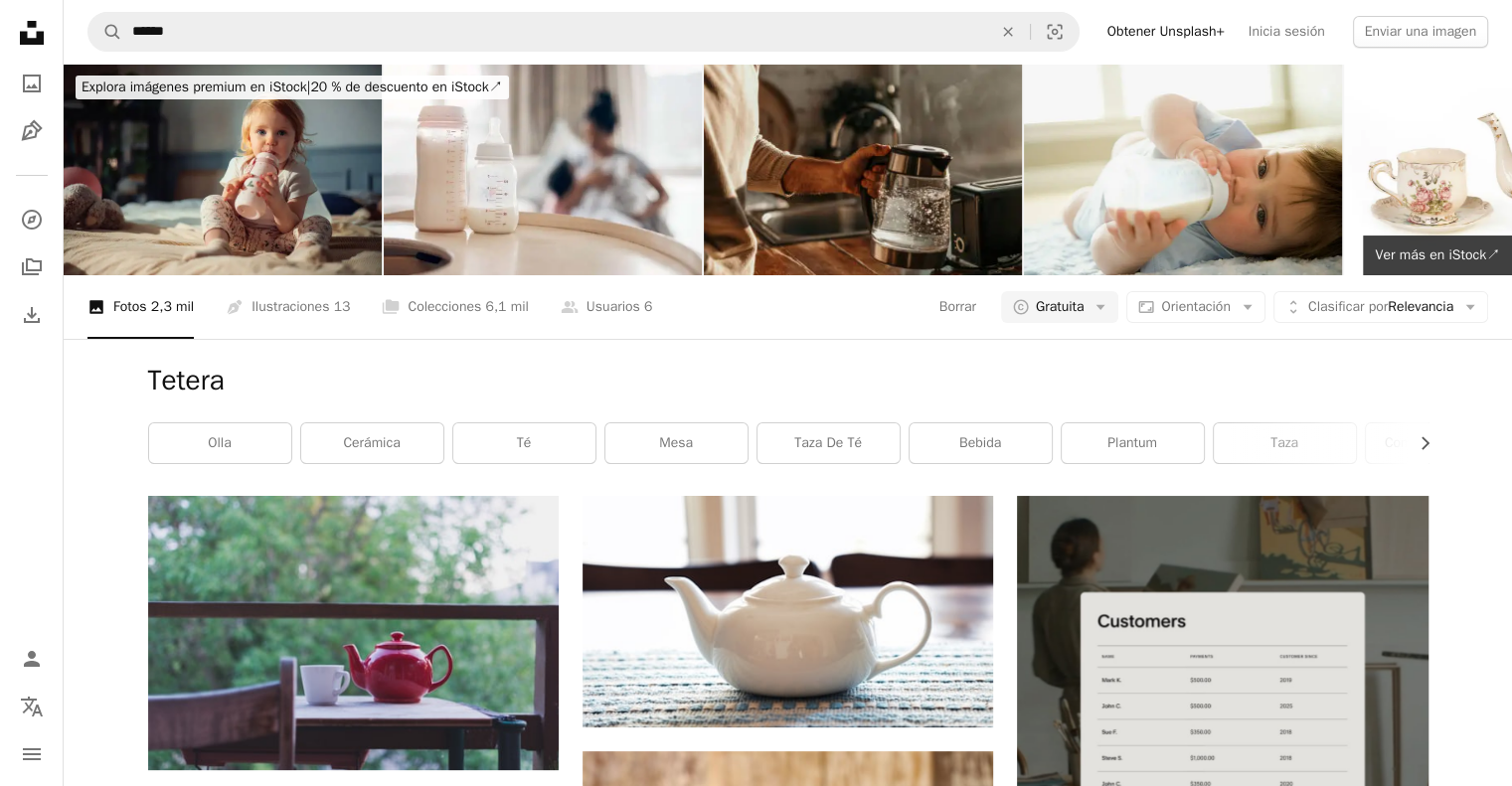 scroll, scrollTop: 906, scrollLeft: 0, axis: vertical 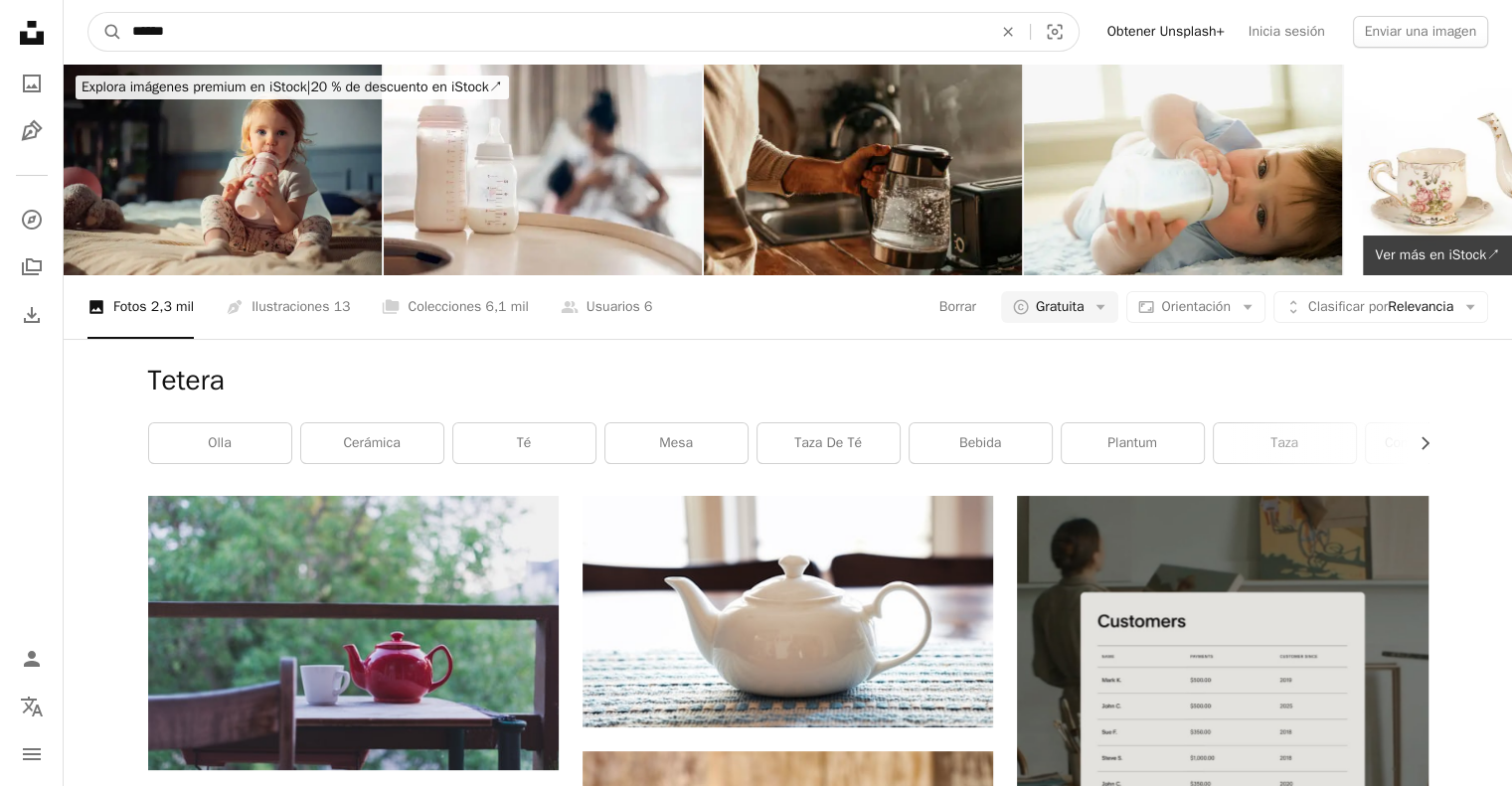 click on "******" at bounding box center (554, 32) 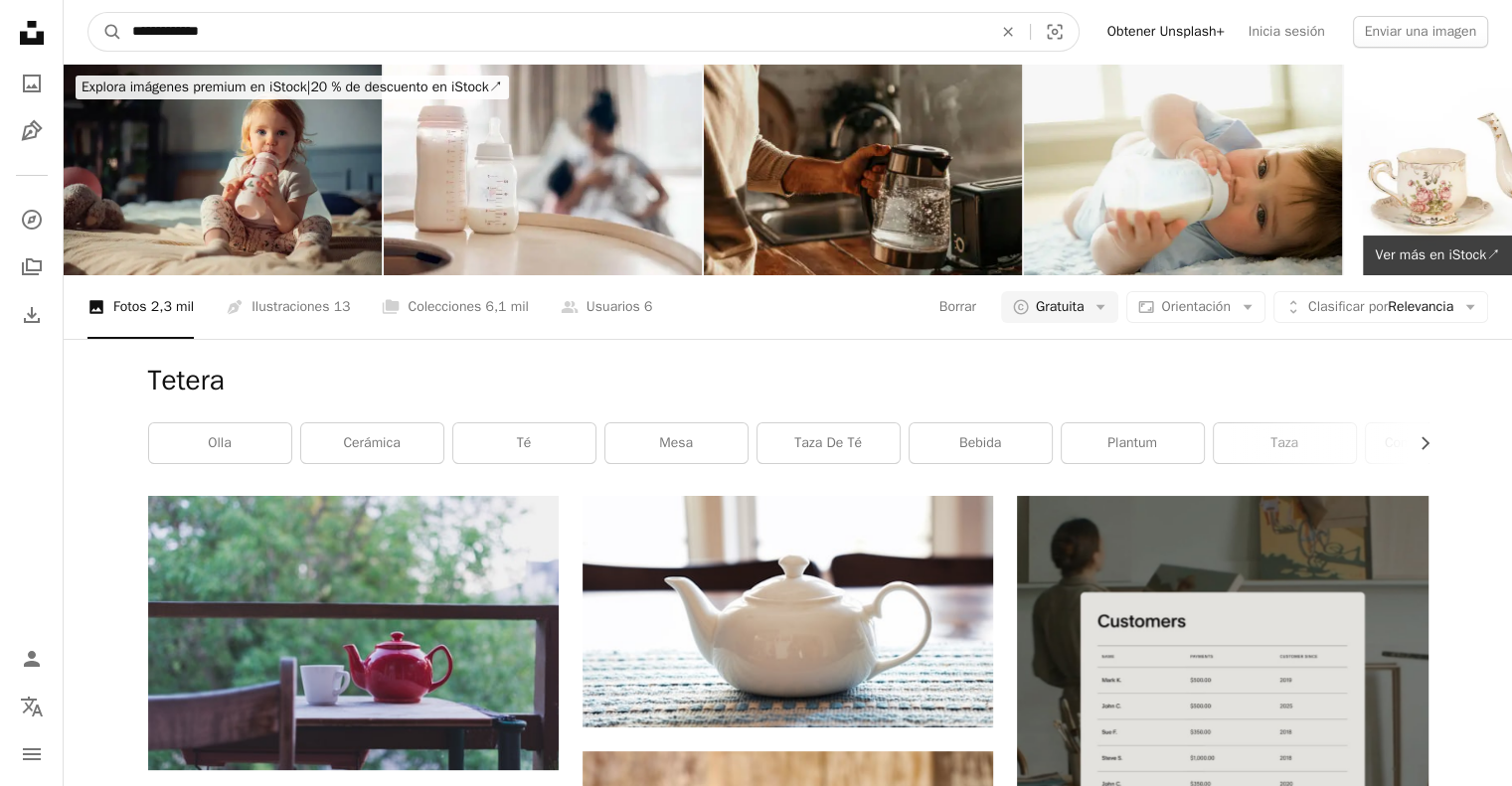 type on "**********" 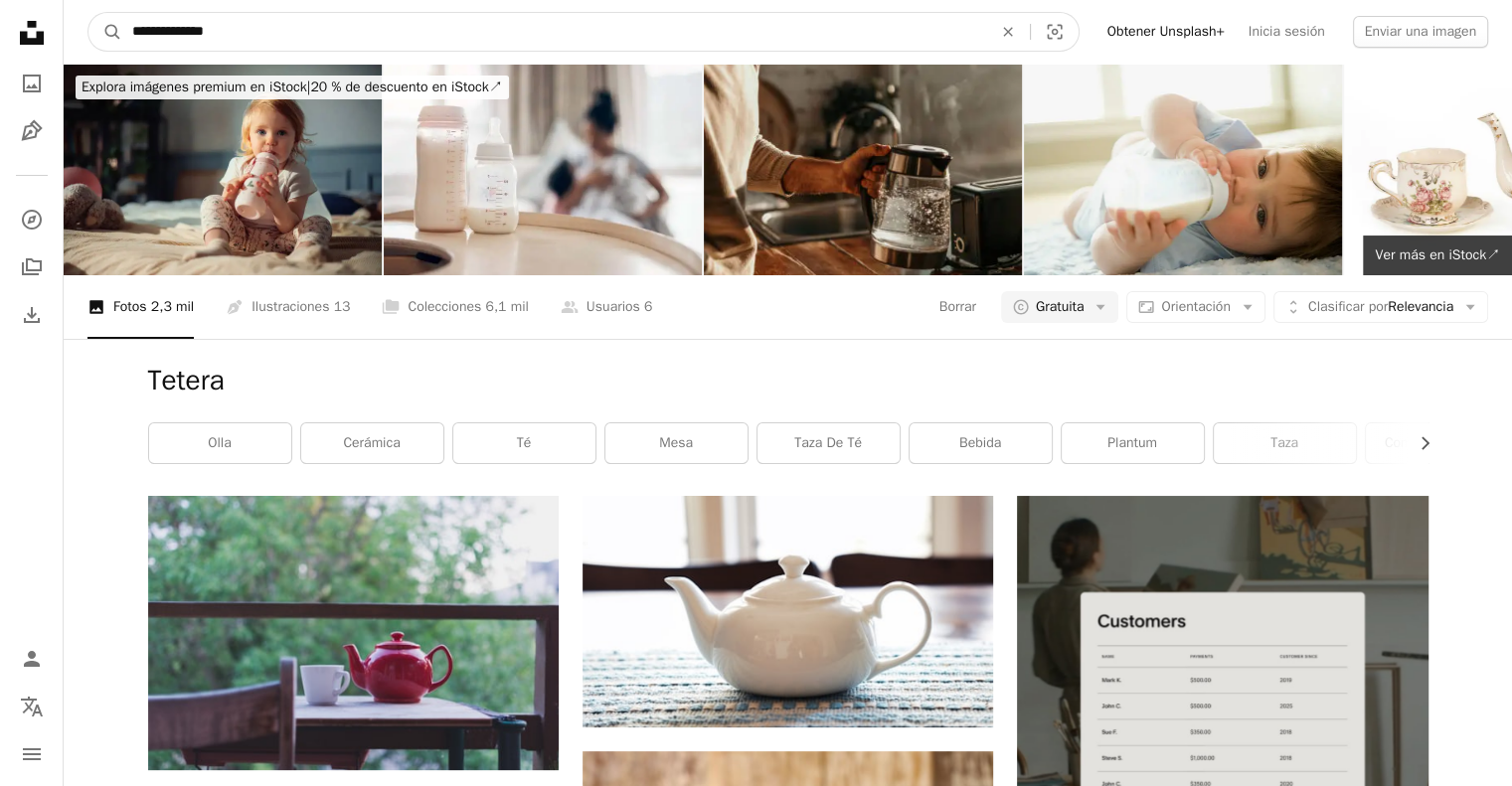 click on "A magnifying glass" at bounding box center [105, 32] 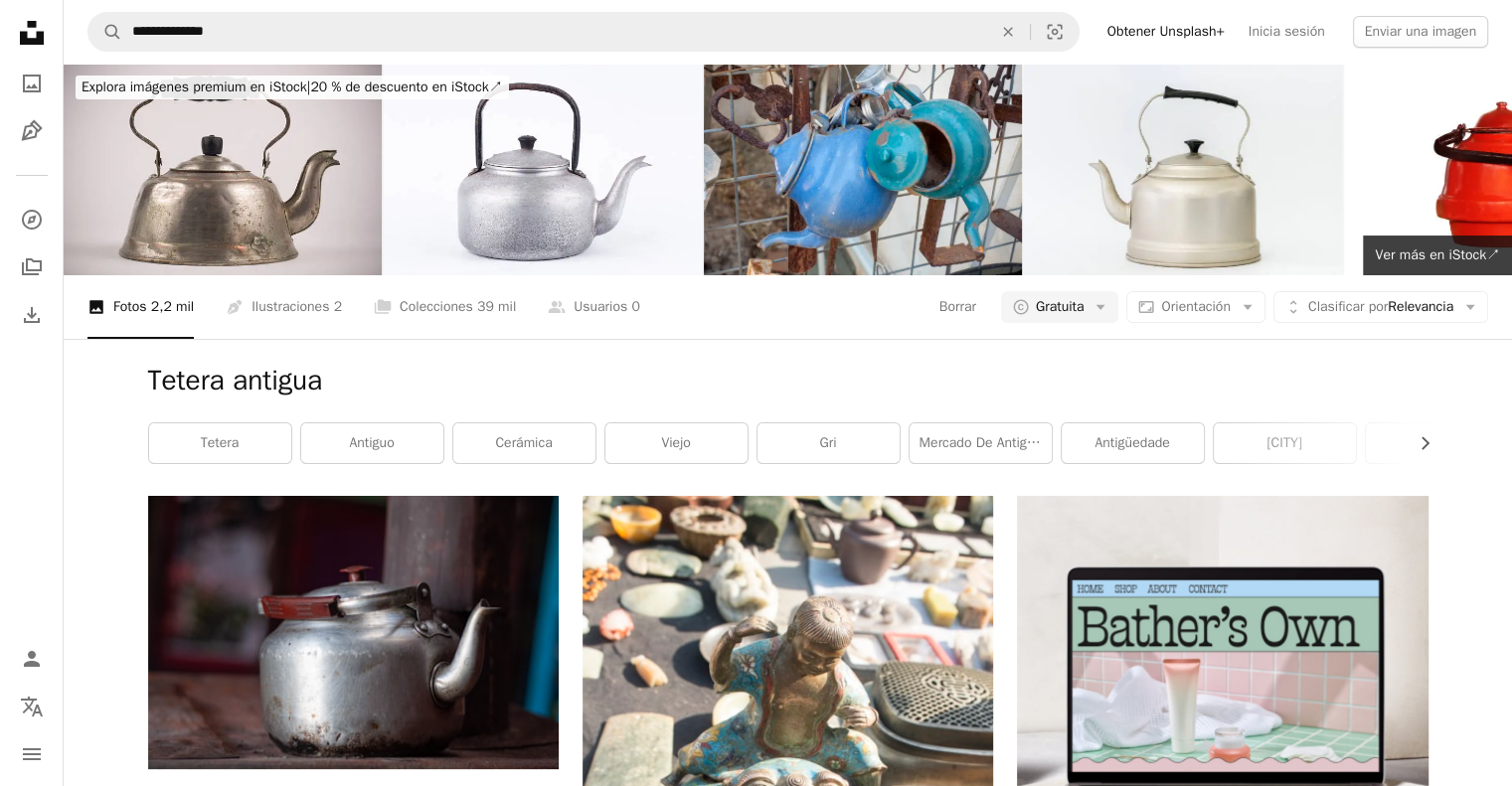 scroll, scrollTop: 3483, scrollLeft: 0, axis: vertical 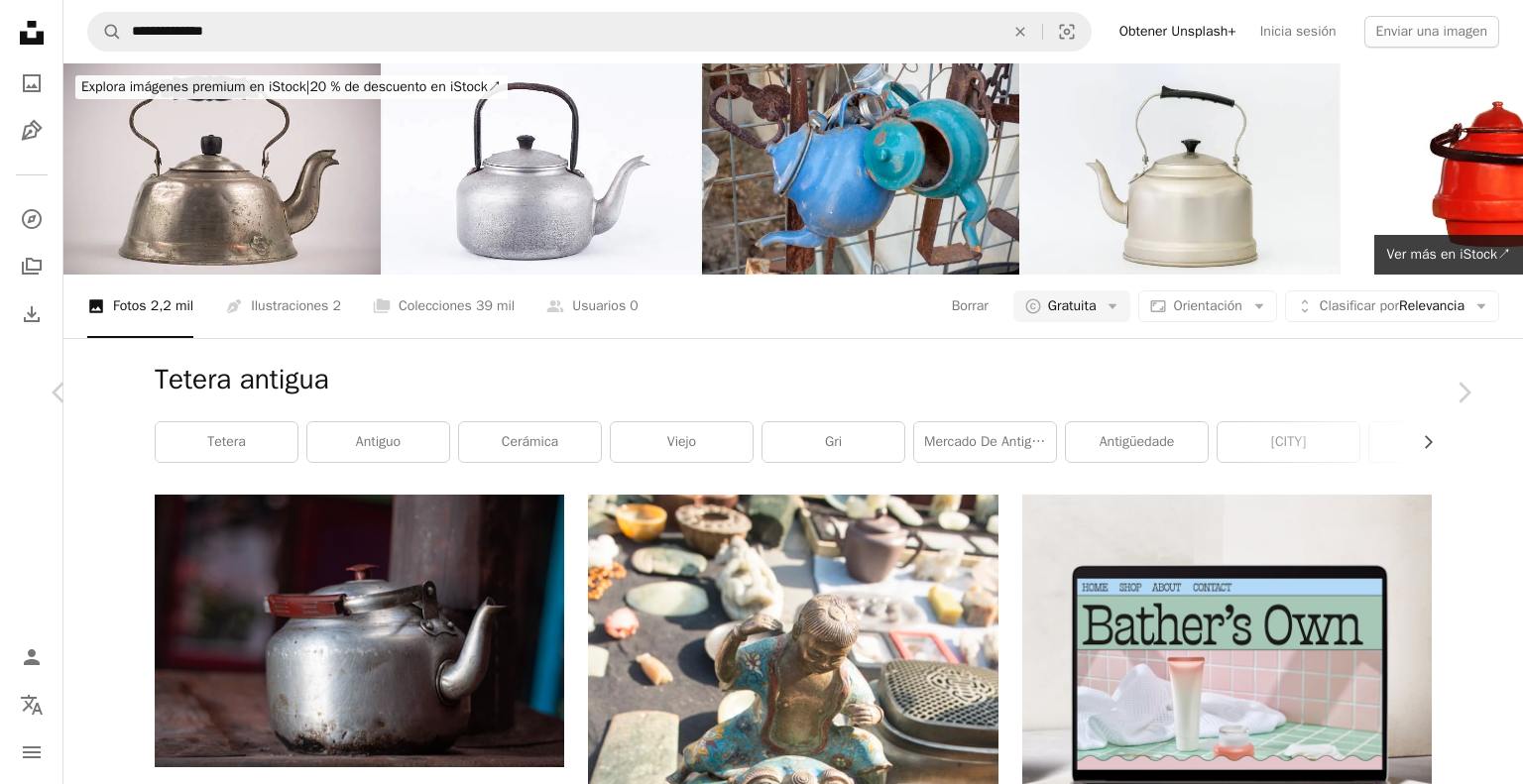click on "An X shape Chevron left Chevron right Geoff Oliver satsuma9 A heart A plus sign Descargar gratis Chevron down Zoom in Visualizaciones 7503 Descargas 113 A forward-right arrow Compartir Info icon Información More Actions Calendar outlined Publicado el  26 de diciembre de 2023 Camera NIKON CORPORATION, NIKON D5500 Safety Uso gratuito bajo la  Licencia Unsplash rojo cerámica olla tetera utensilios de cocina Imágenes de Creative Commons Explora imágenes premium relacionadas en iStock  |  Ahorra un 20 % con el código UNSPLASH20 Ver más en iStock  ↗️ Imágenes relacionadas A heart A plus sign Geoff Oliver Arrow pointing down A heart A plus sign Sergey N Arrow pointing down A heart A plus sign David Brooke Martin Arrow pointing down A heart A plus sign Nashad Abdu Arrow pointing down A heart A plus sign Maja Vujic Disponible para contratación A checkmark inside of a circle Arrow pointing down Plus sign for Unsplash+ A heart A plus sign Nik Para  Unsplash+ A lock Descargar A heart A plus sign A heart A heart" at bounding box center (762, 18845) 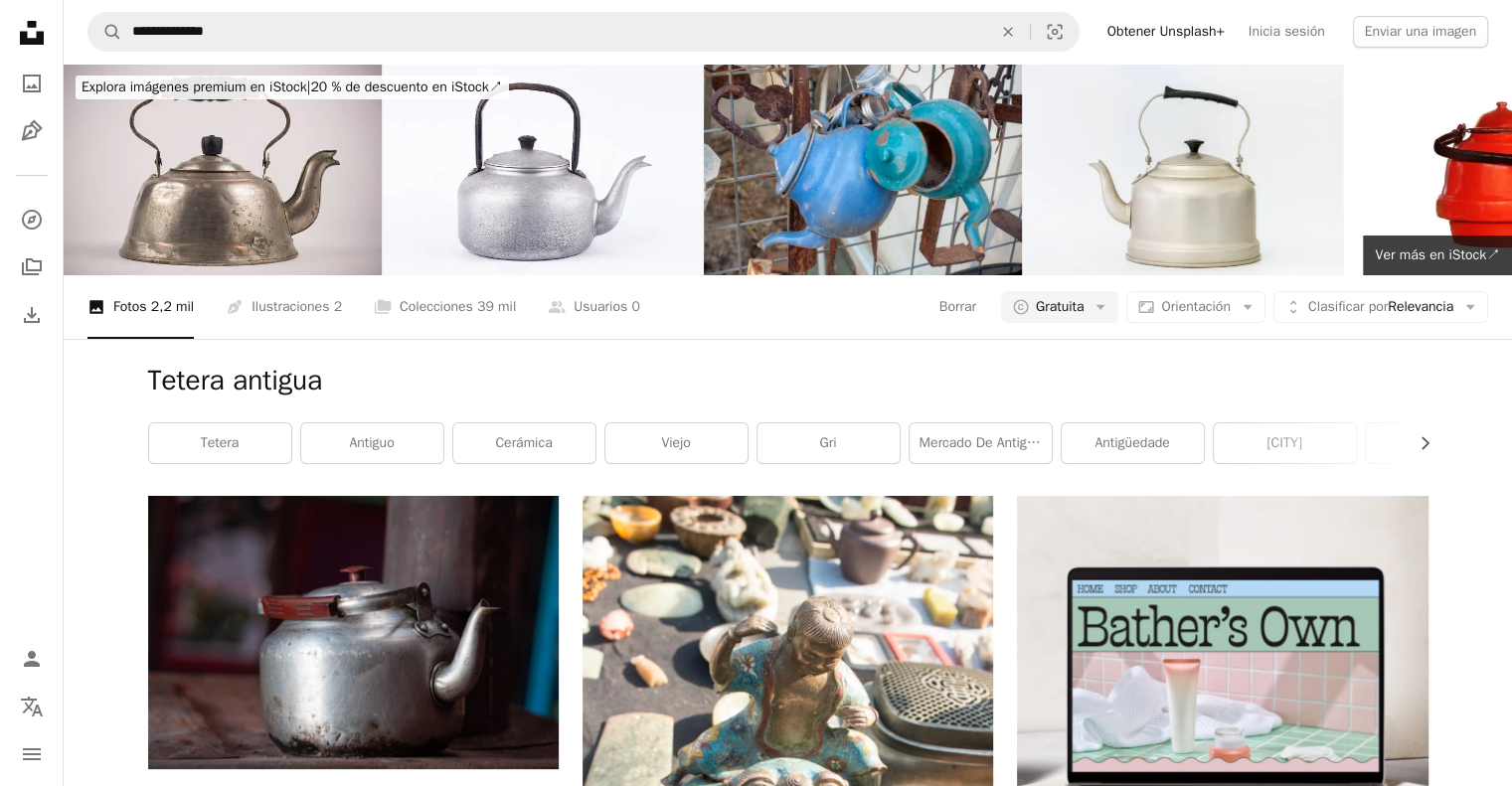 scroll, scrollTop: 15170, scrollLeft: 0, axis: vertical 